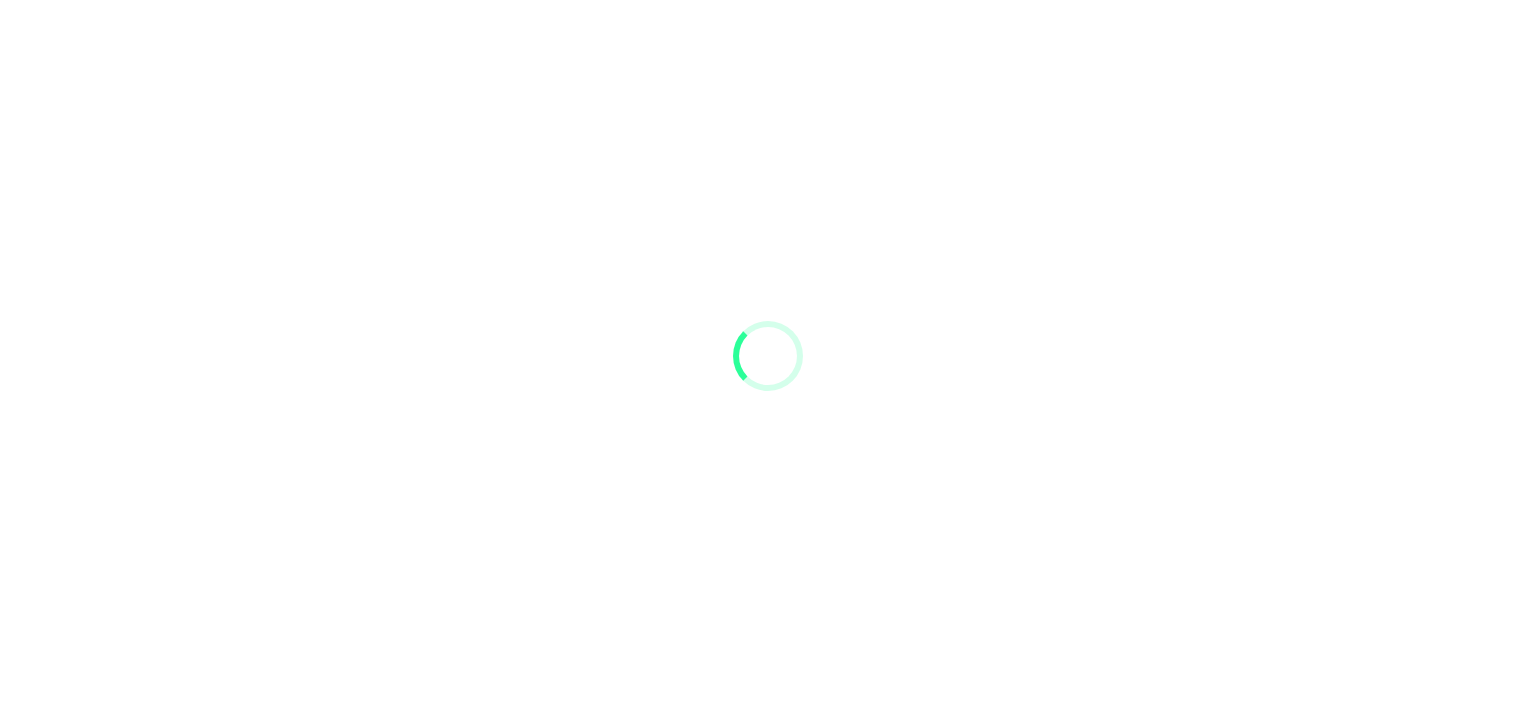 scroll, scrollTop: 0, scrollLeft: 0, axis: both 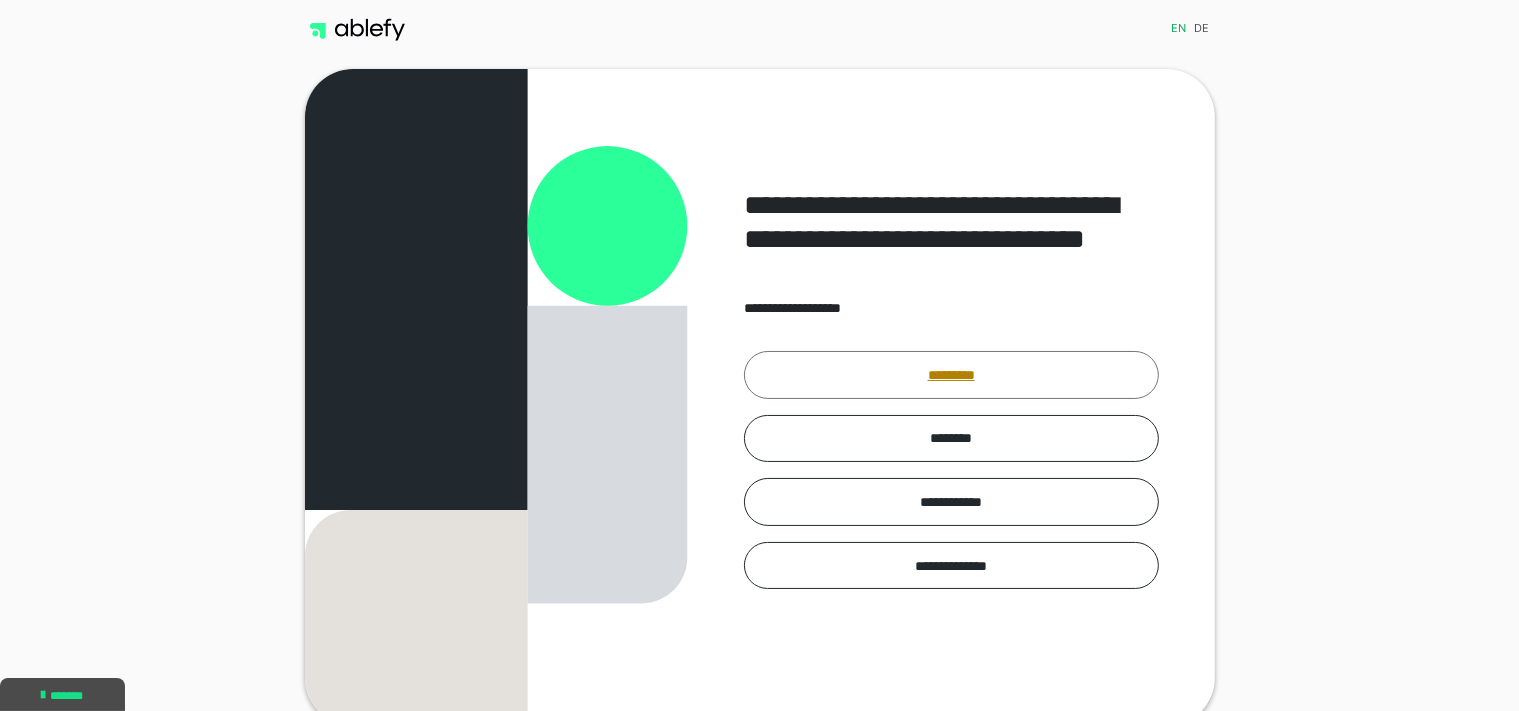 click on "*********" at bounding box center [951, 375] 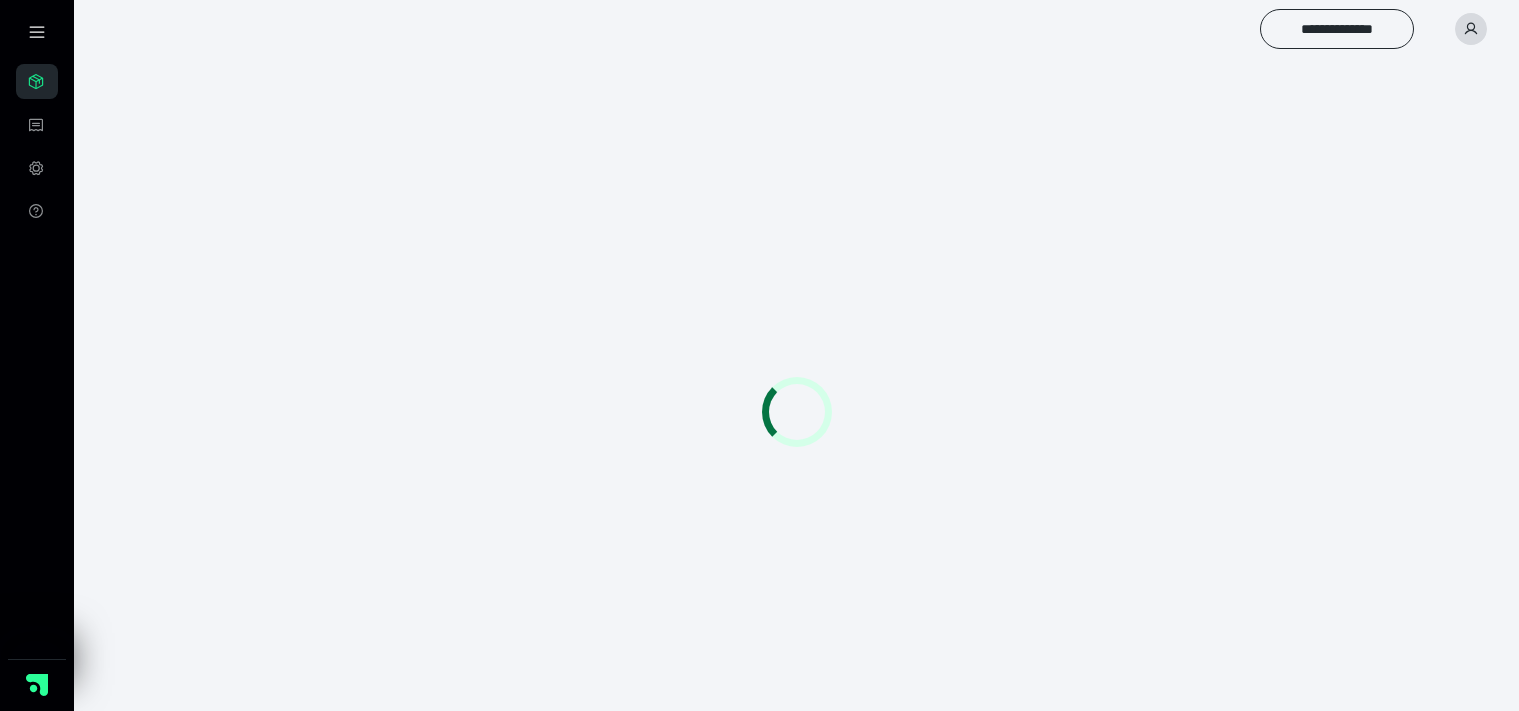 scroll, scrollTop: 0, scrollLeft: 0, axis: both 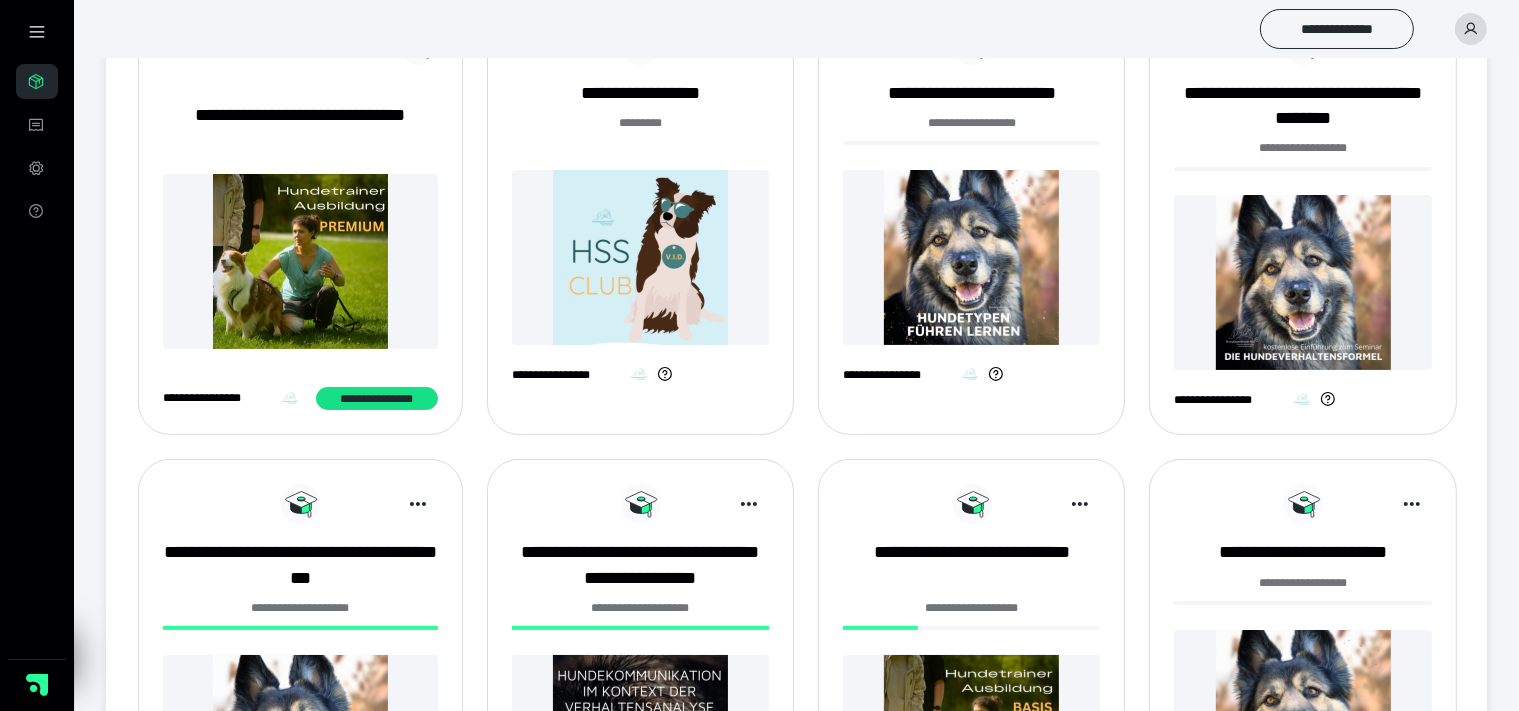 click at bounding box center (971, 257) 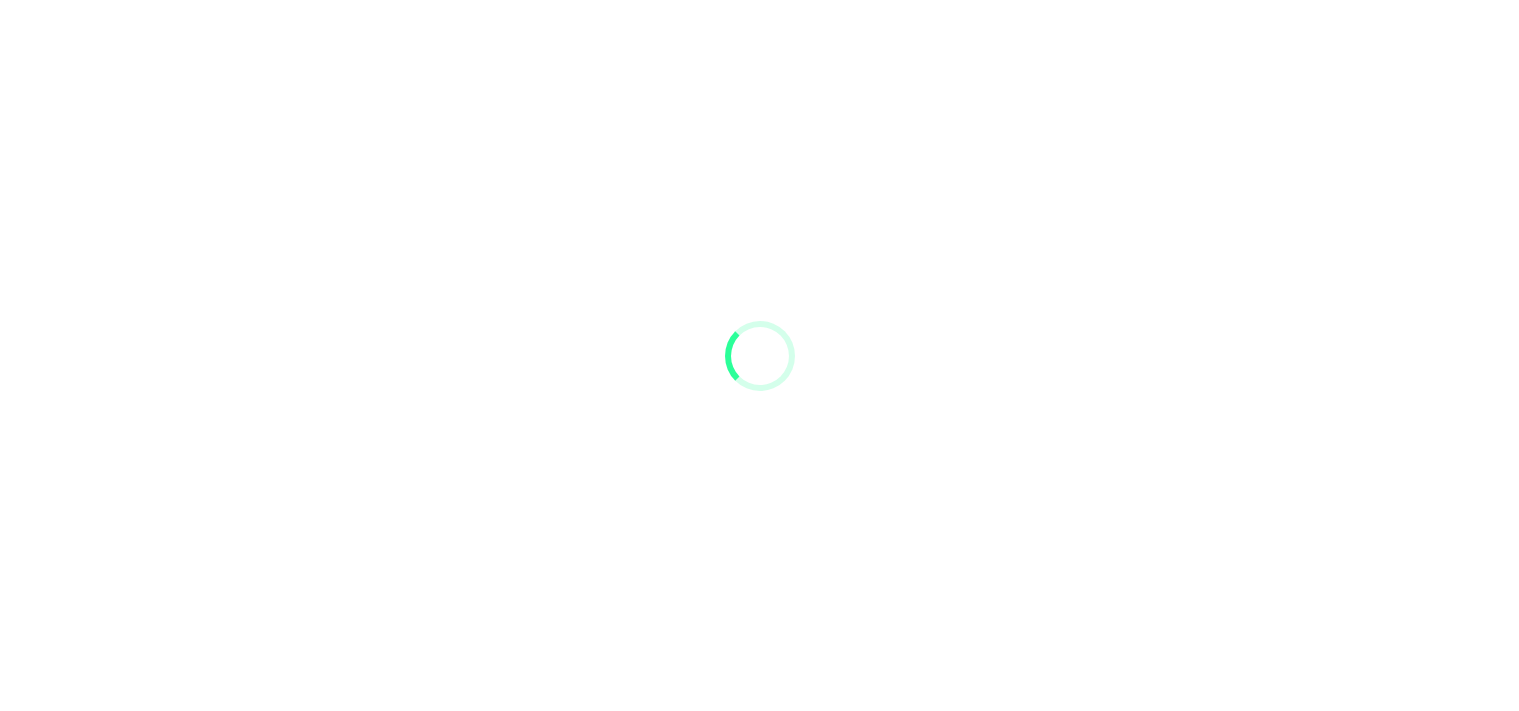 scroll, scrollTop: 0, scrollLeft: 0, axis: both 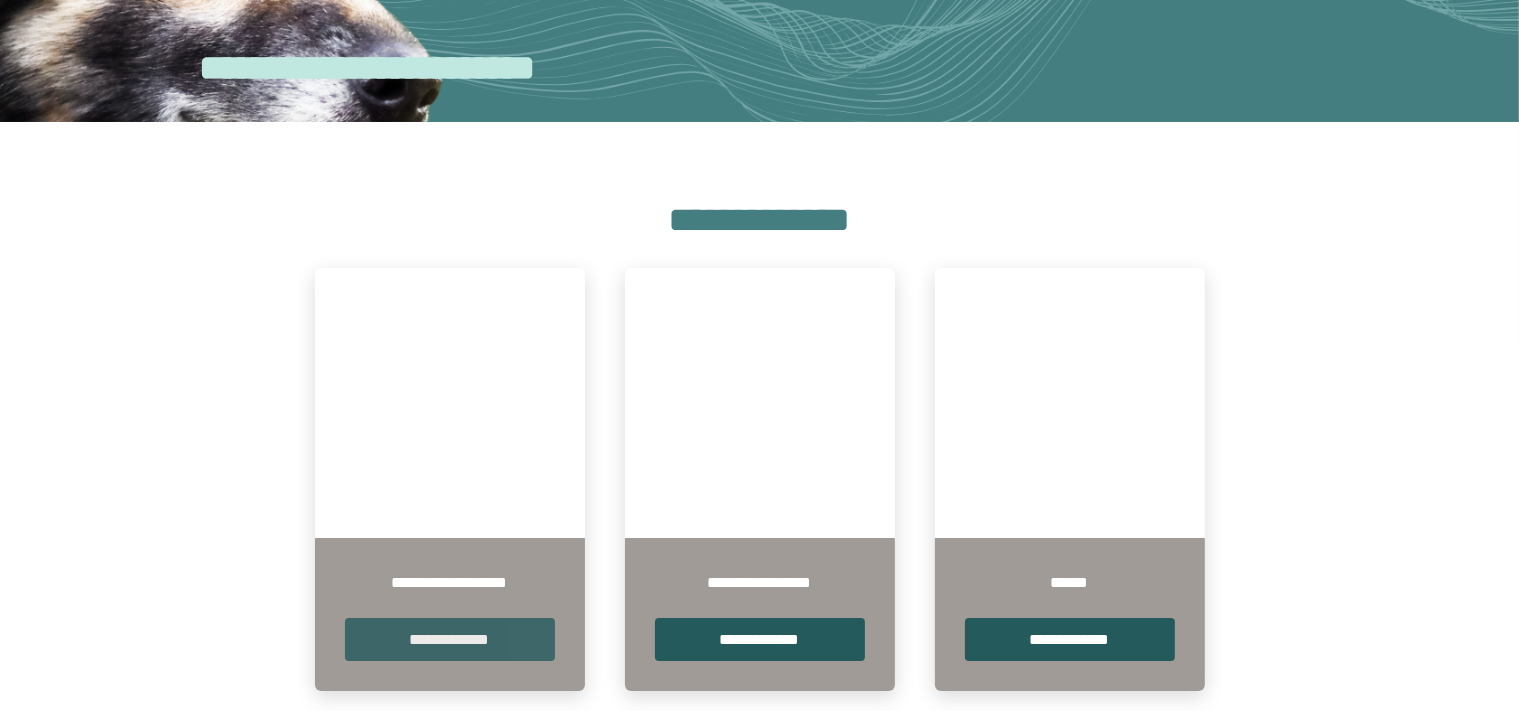 click on "**********" at bounding box center (450, 639) 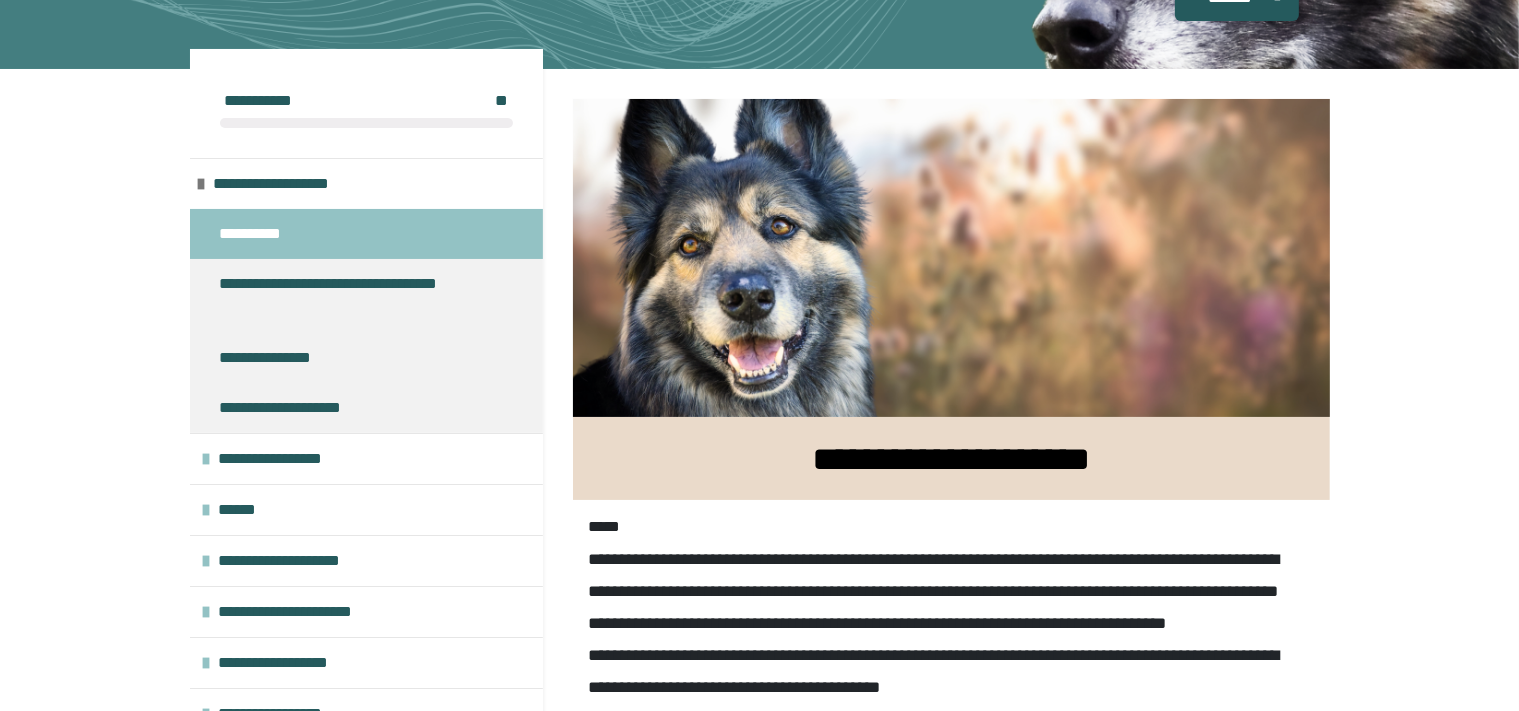 scroll, scrollTop: 264, scrollLeft: 0, axis: vertical 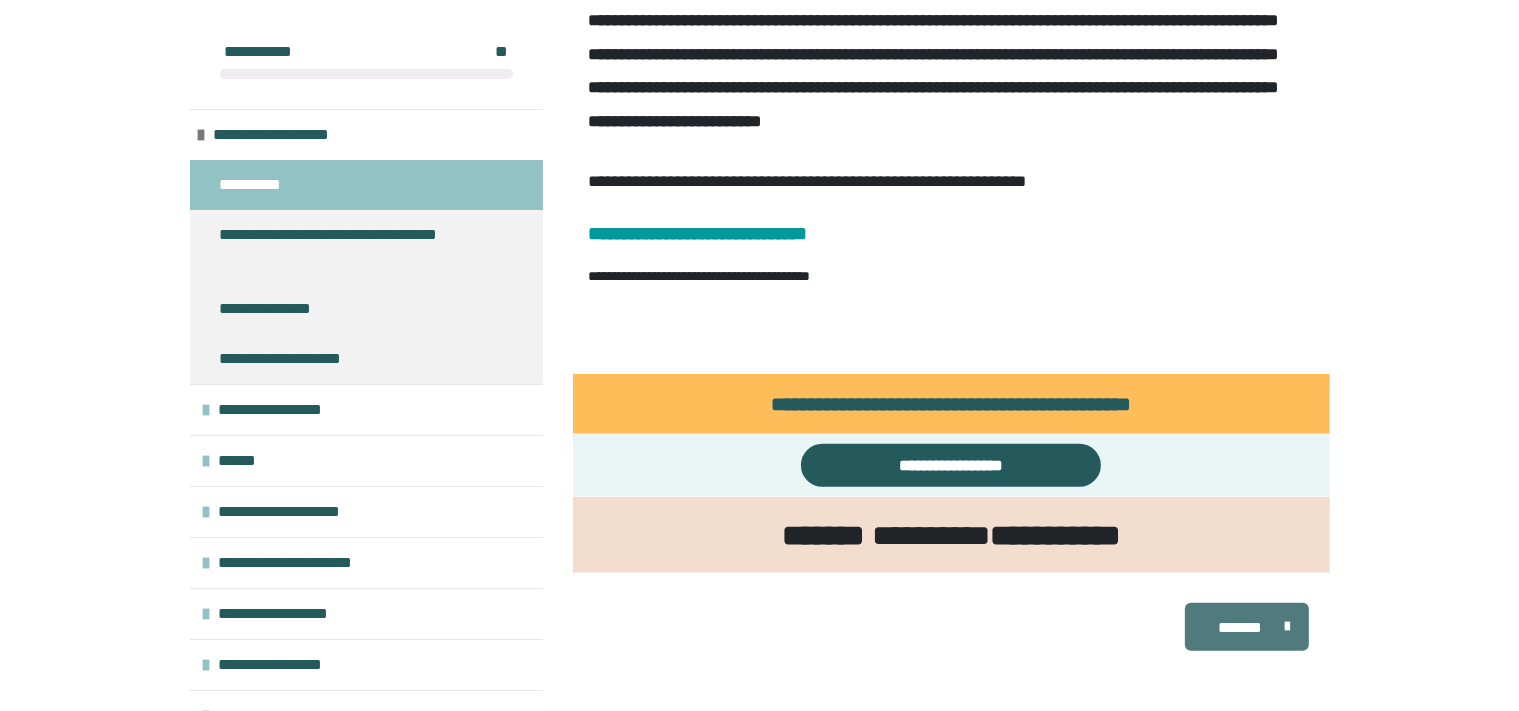 click on "*******" at bounding box center (1240, 628) 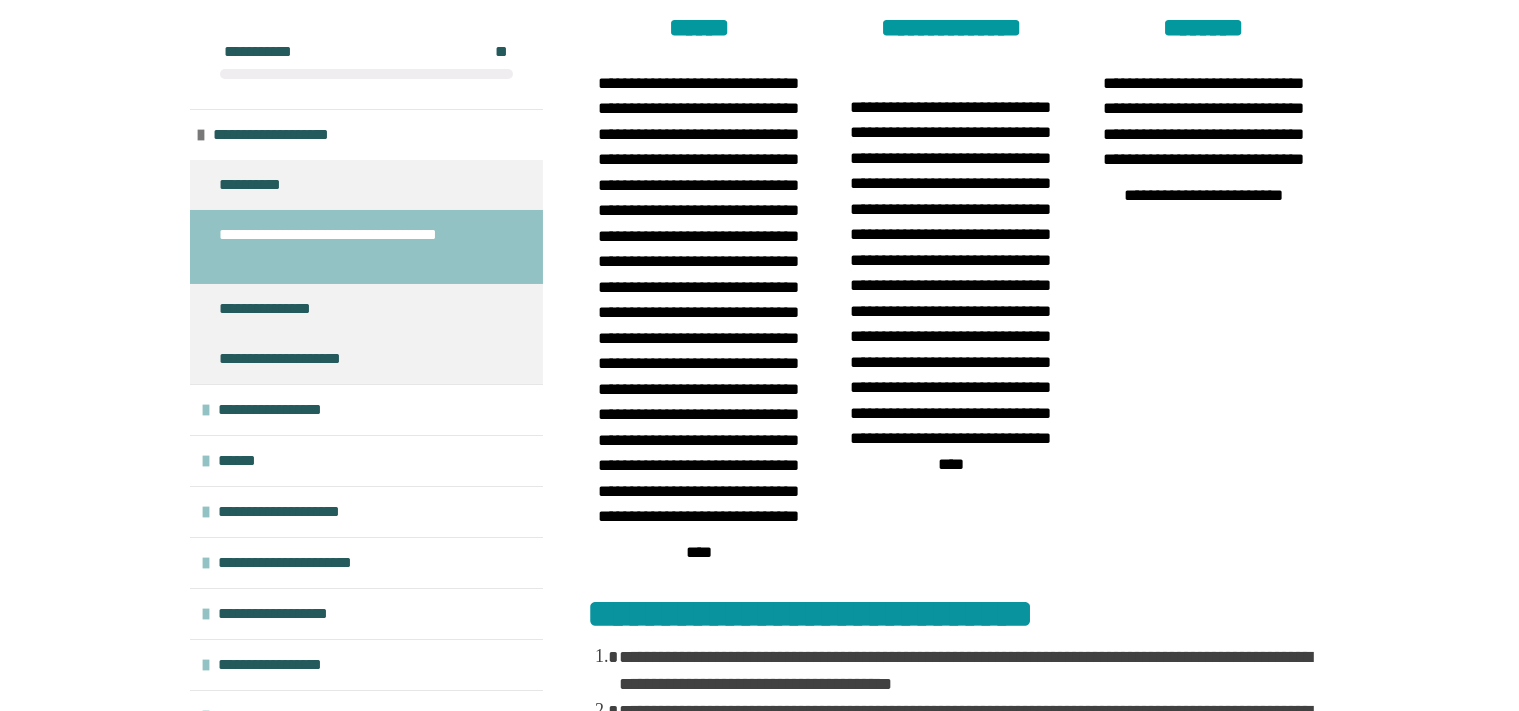 scroll, scrollTop: 985, scrollLeft: 0, axis: vertical 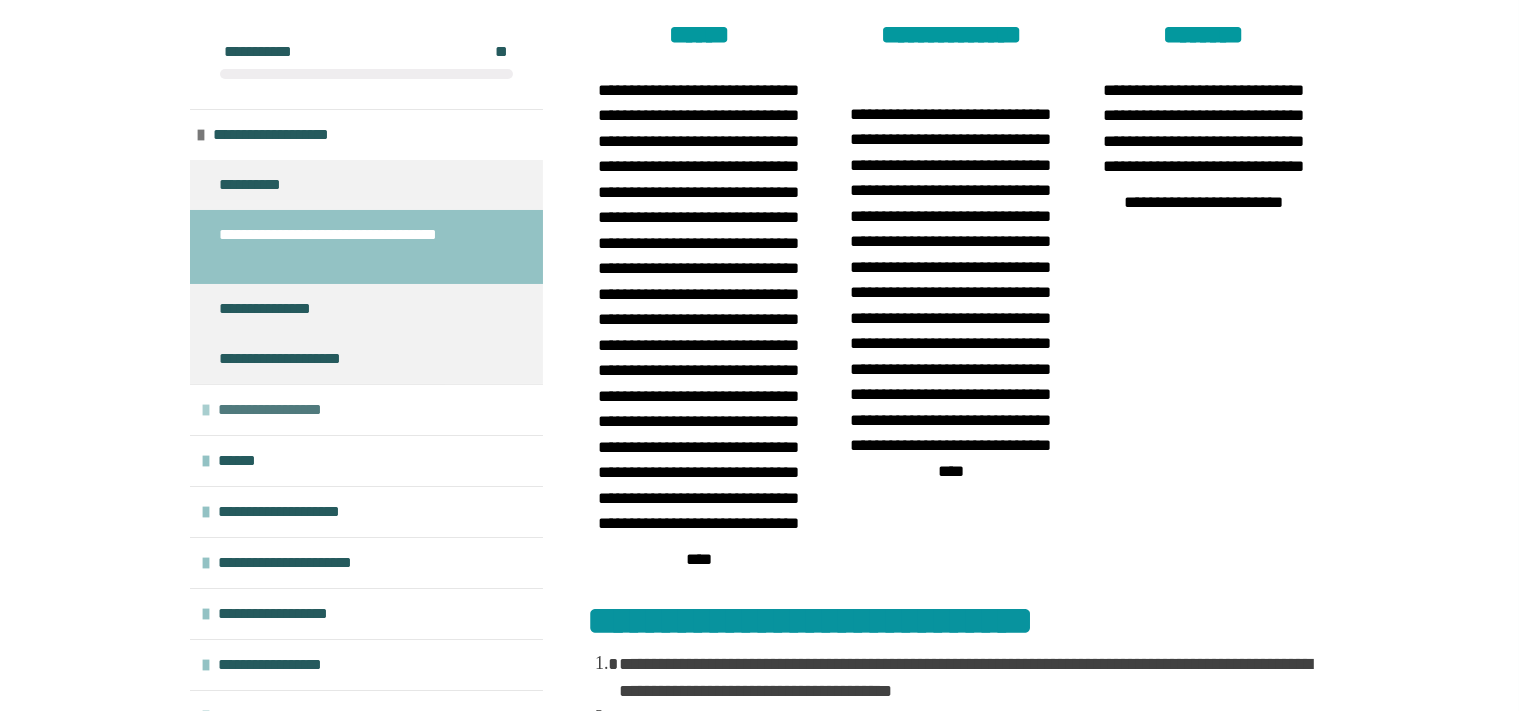 click on "**********" at bounding box center [289, 410] 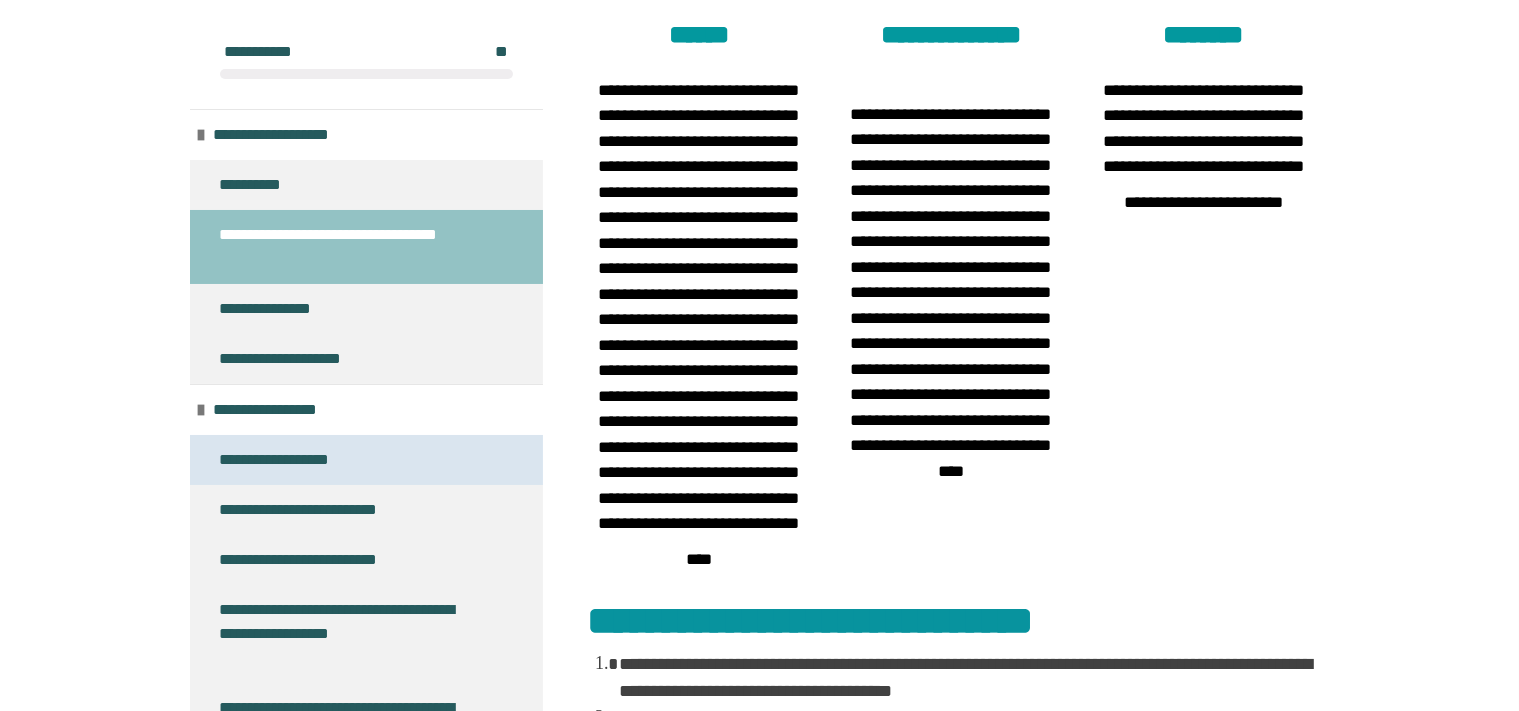 click on "**********" at bounding box center (292, 460) 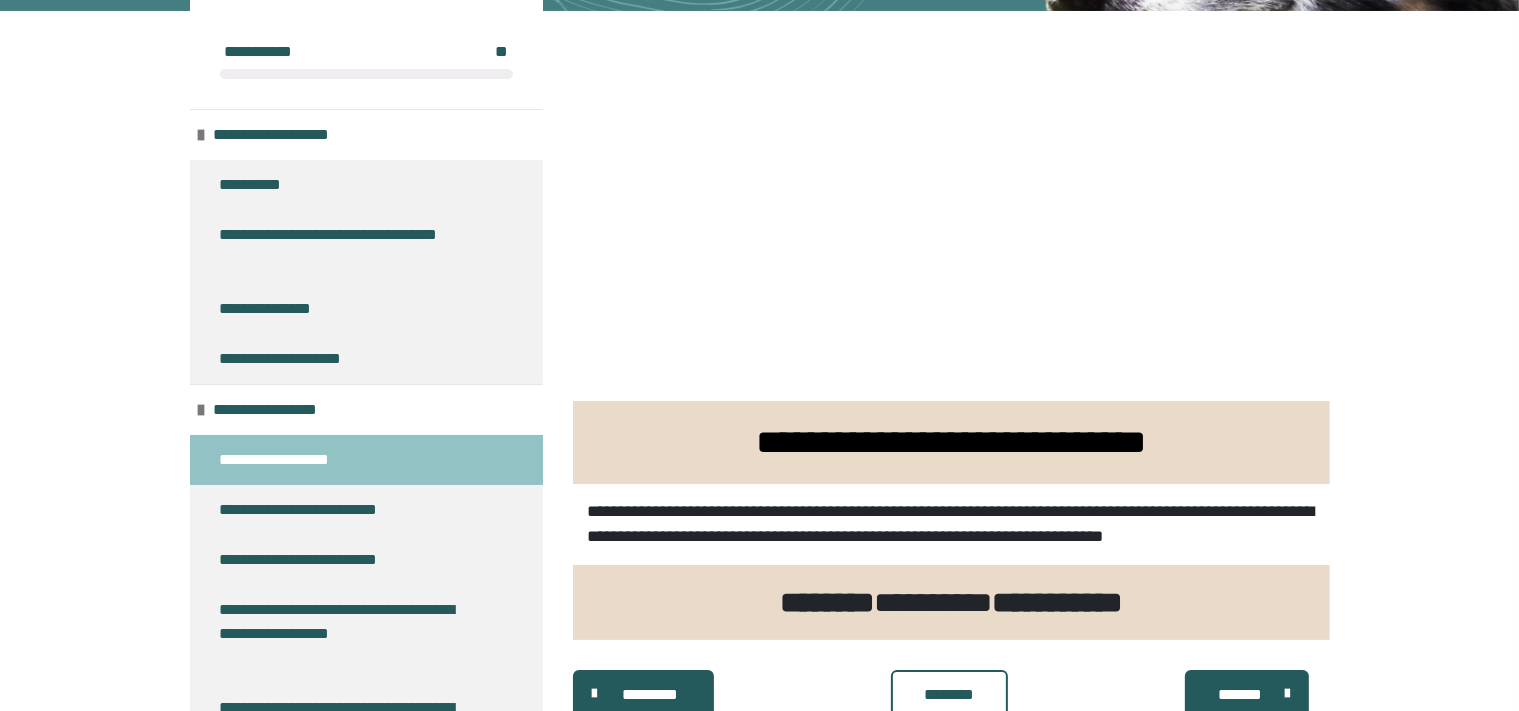 click on "**********" at bounding box center [759, 256] 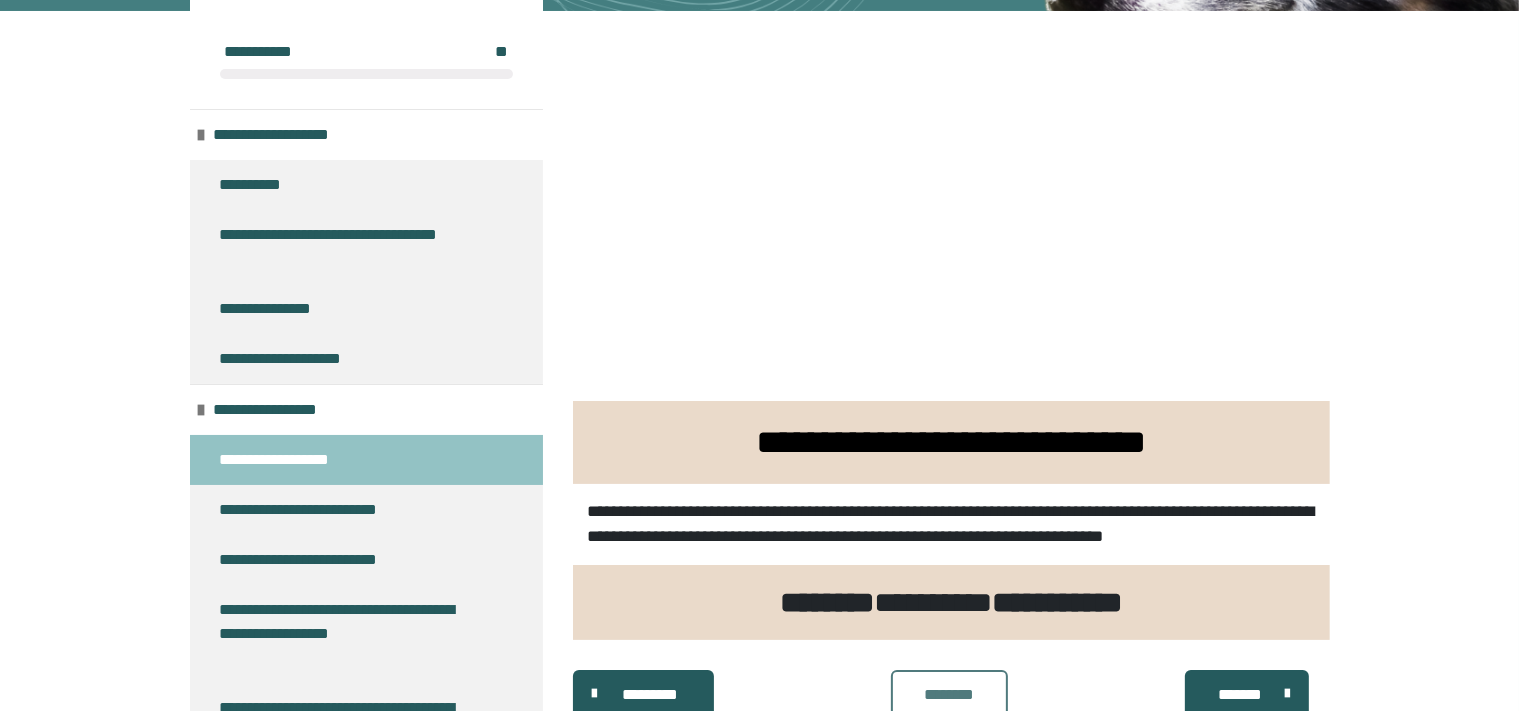 click on "********" at bounding box center [949, 694] 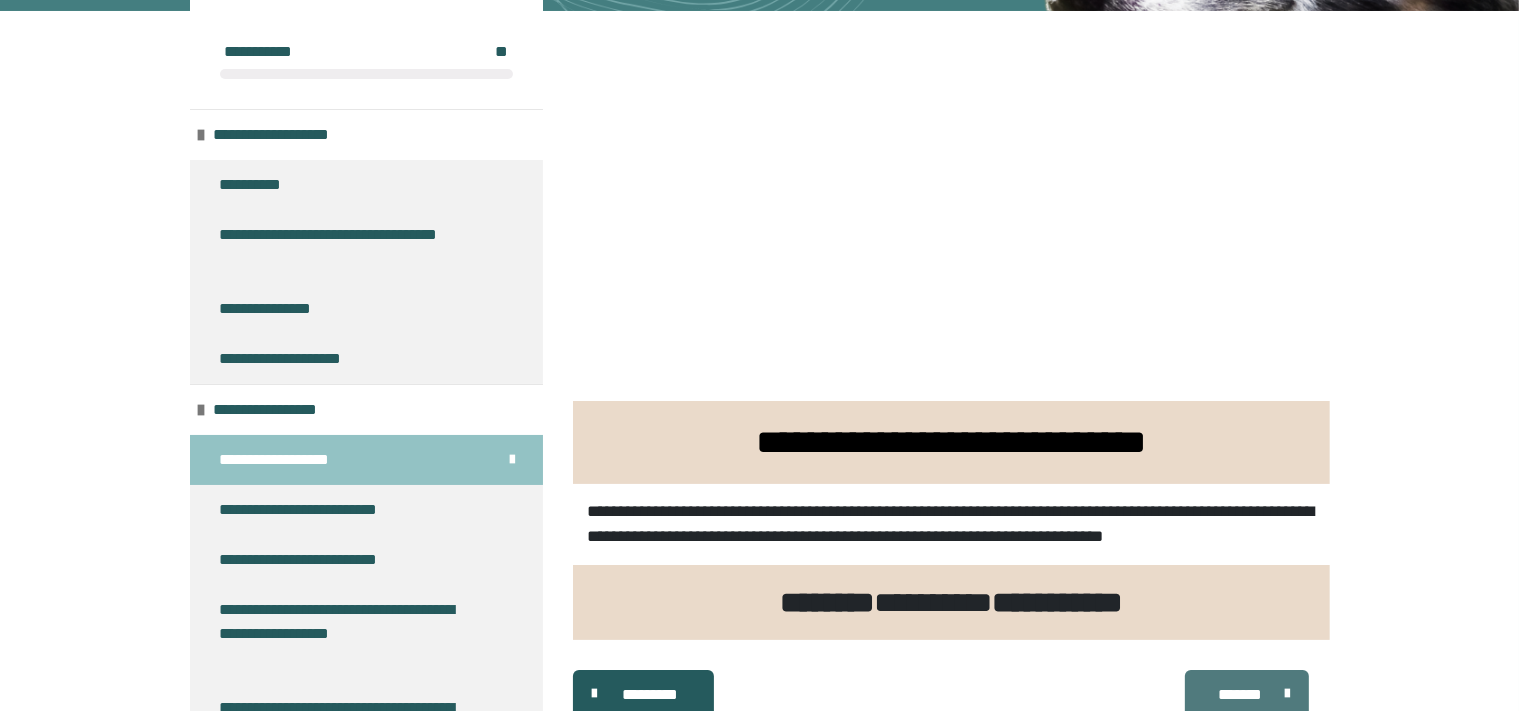 click on "*******" at bounding box center [1247, 694] 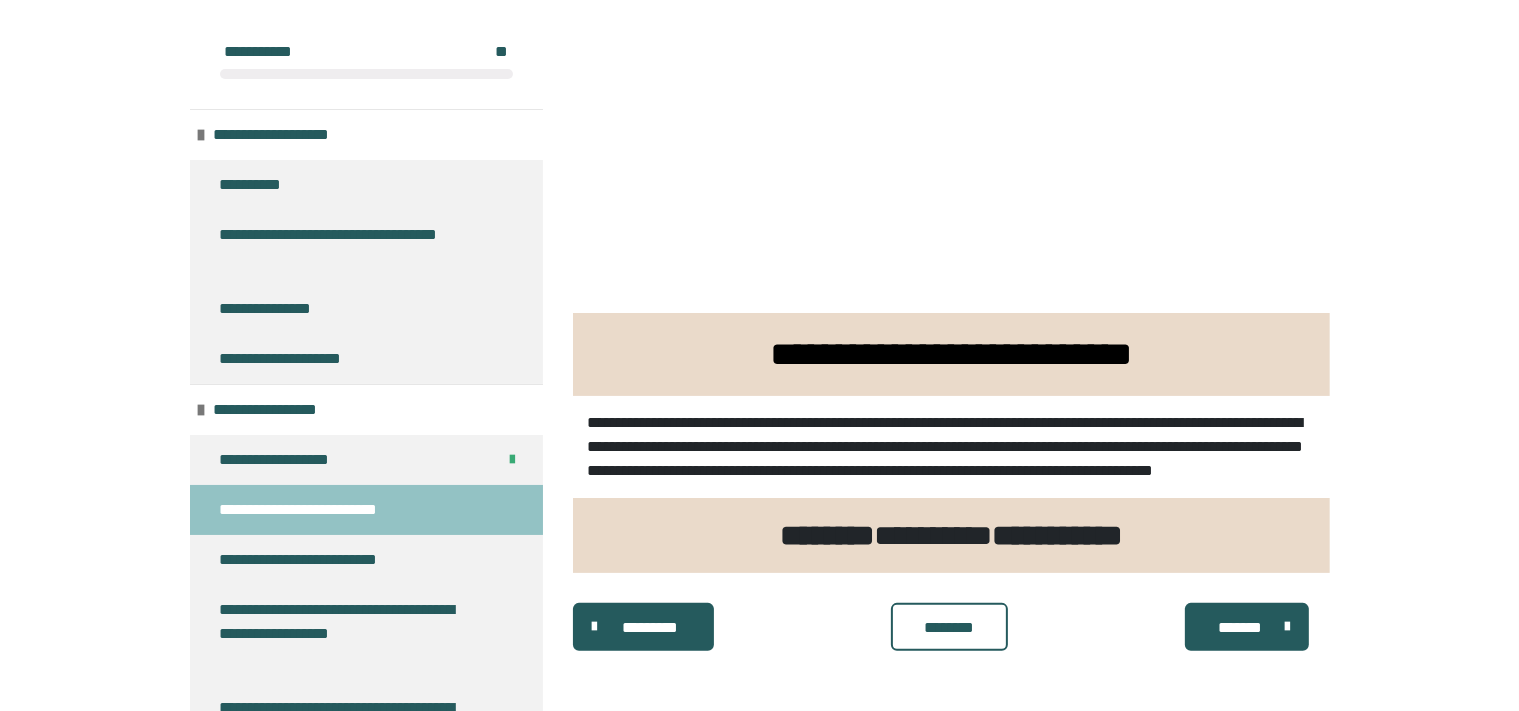 scroll, scrollTop: 382, scrollLeft: 0, axis: vertical 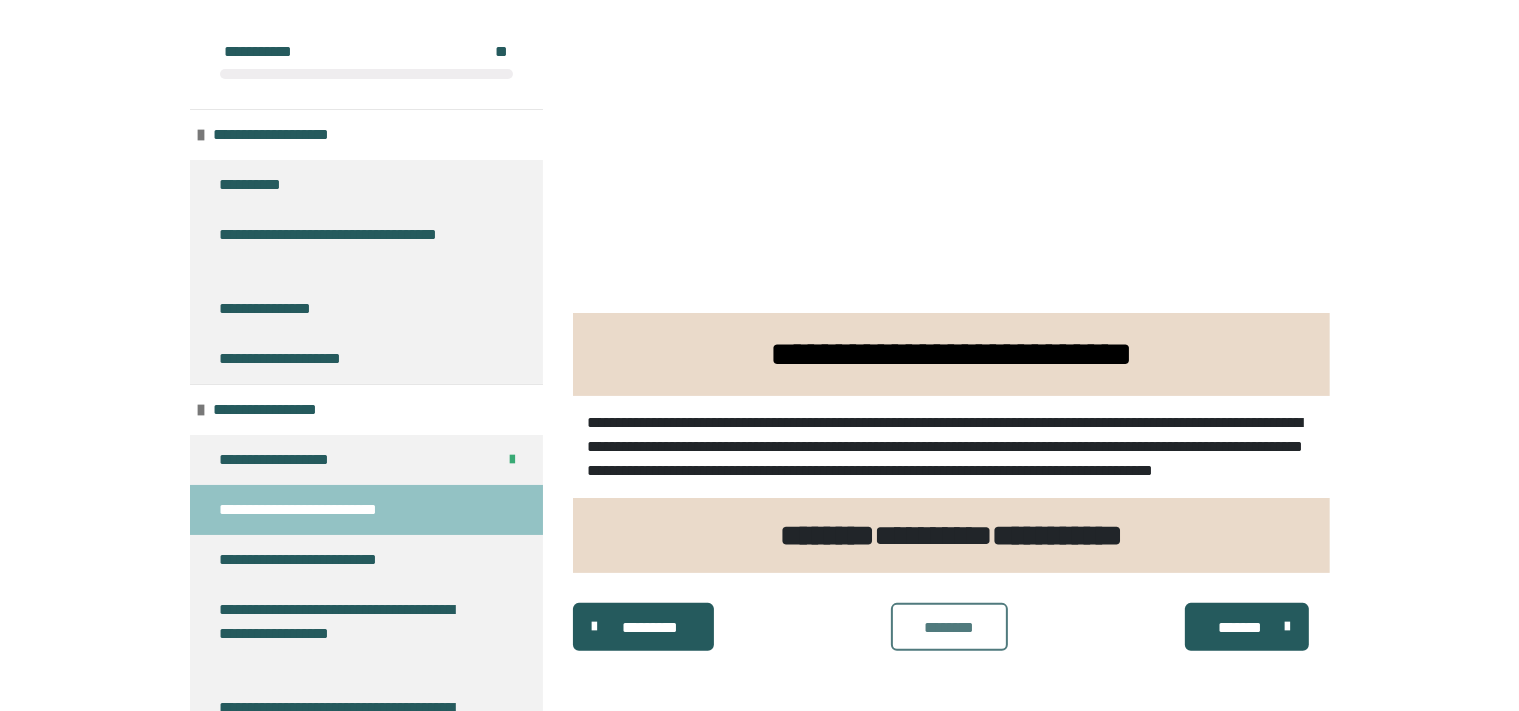 click on "********" at bounding box center (949, 628) 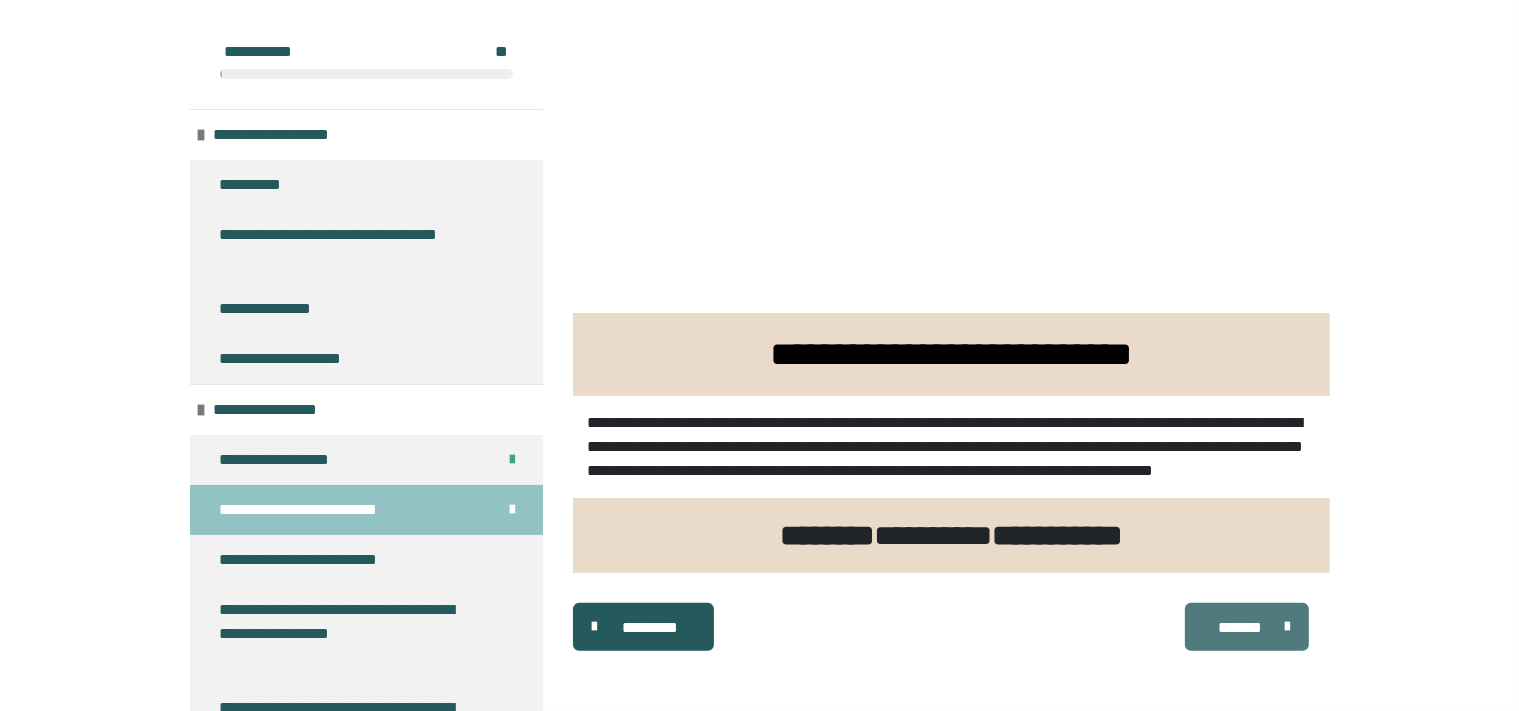 click on "*******" at bounding box center [1240, 628] 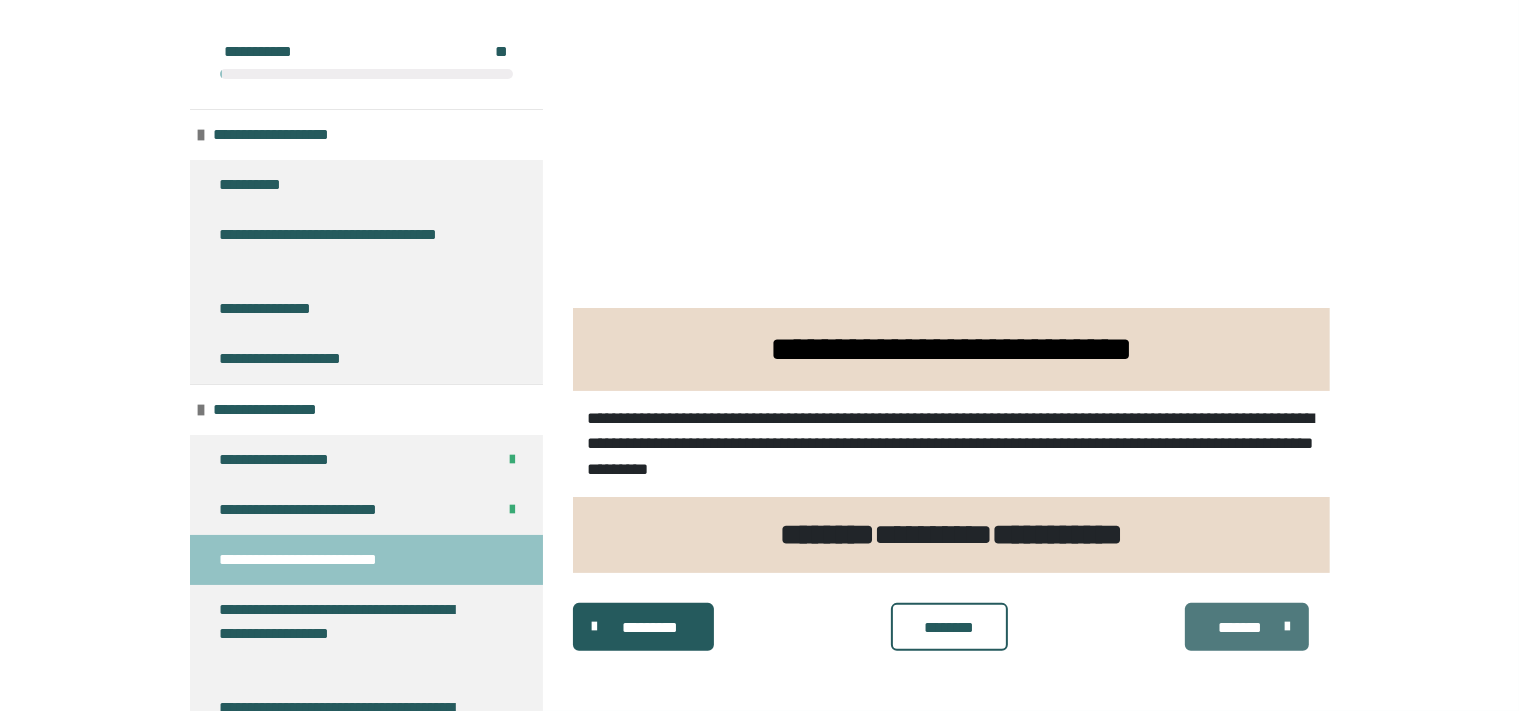 scroll, scrollTop: 362, scrollLeft: 0, axis: vertical 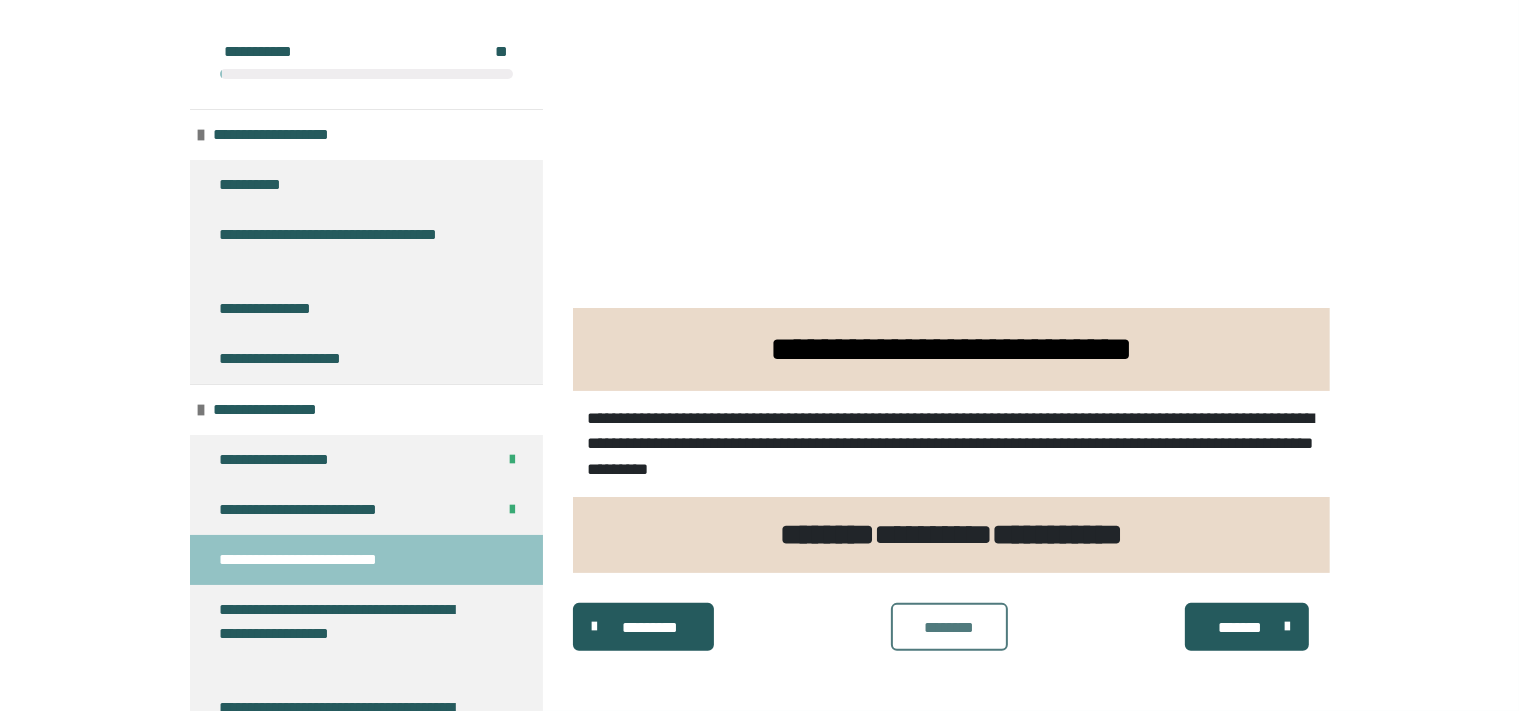 click on "********" at bounding box center [949, 628] 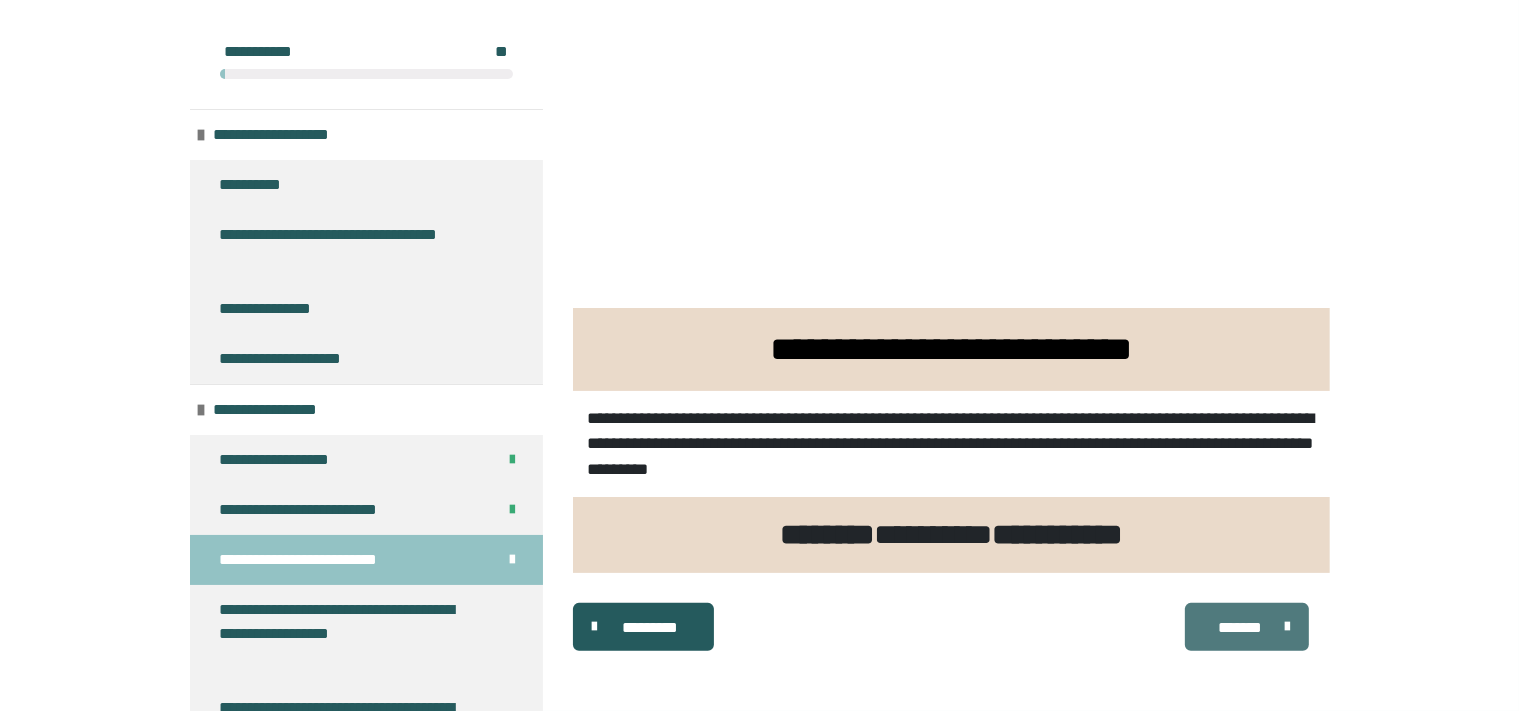 click on "*******" at bounding box center [1240, 628] 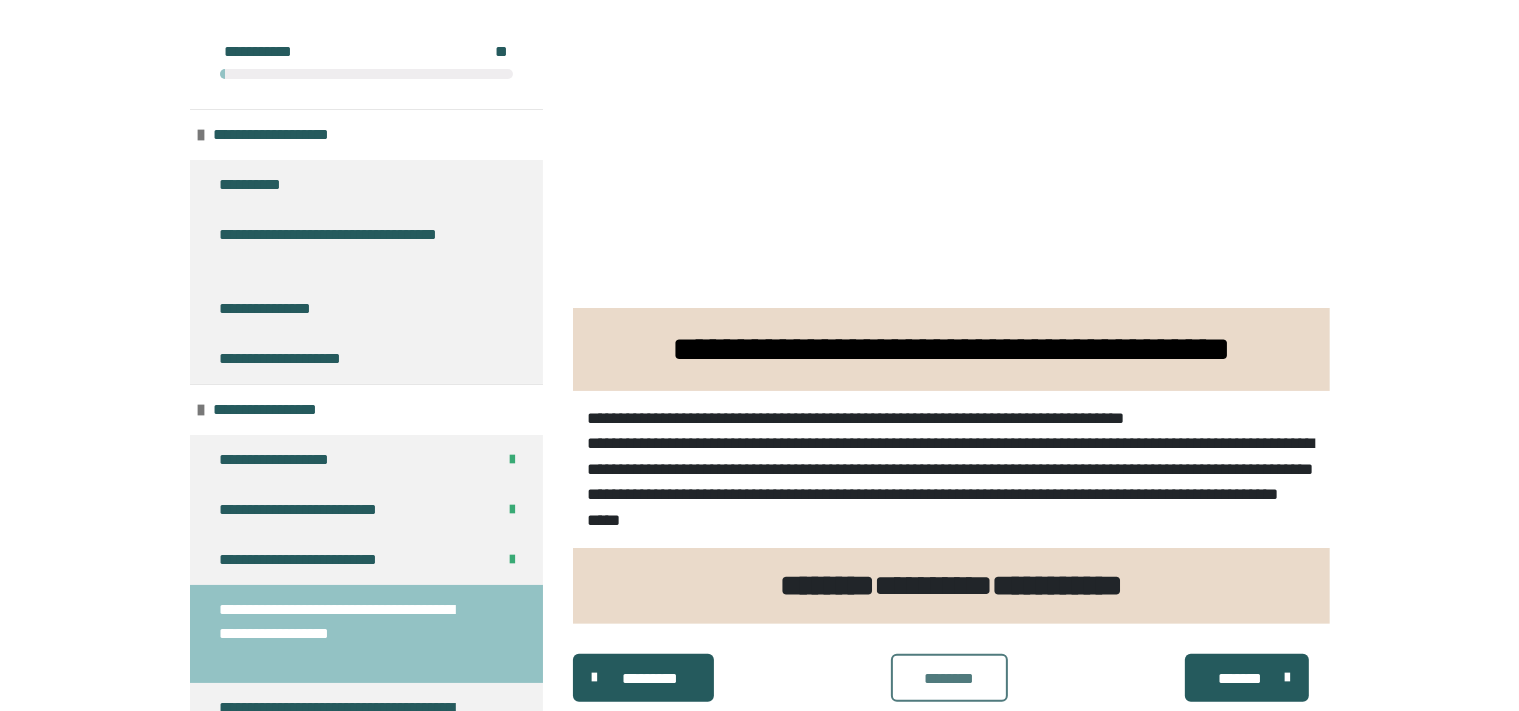 click on "********" at bounding box center [949, 678] 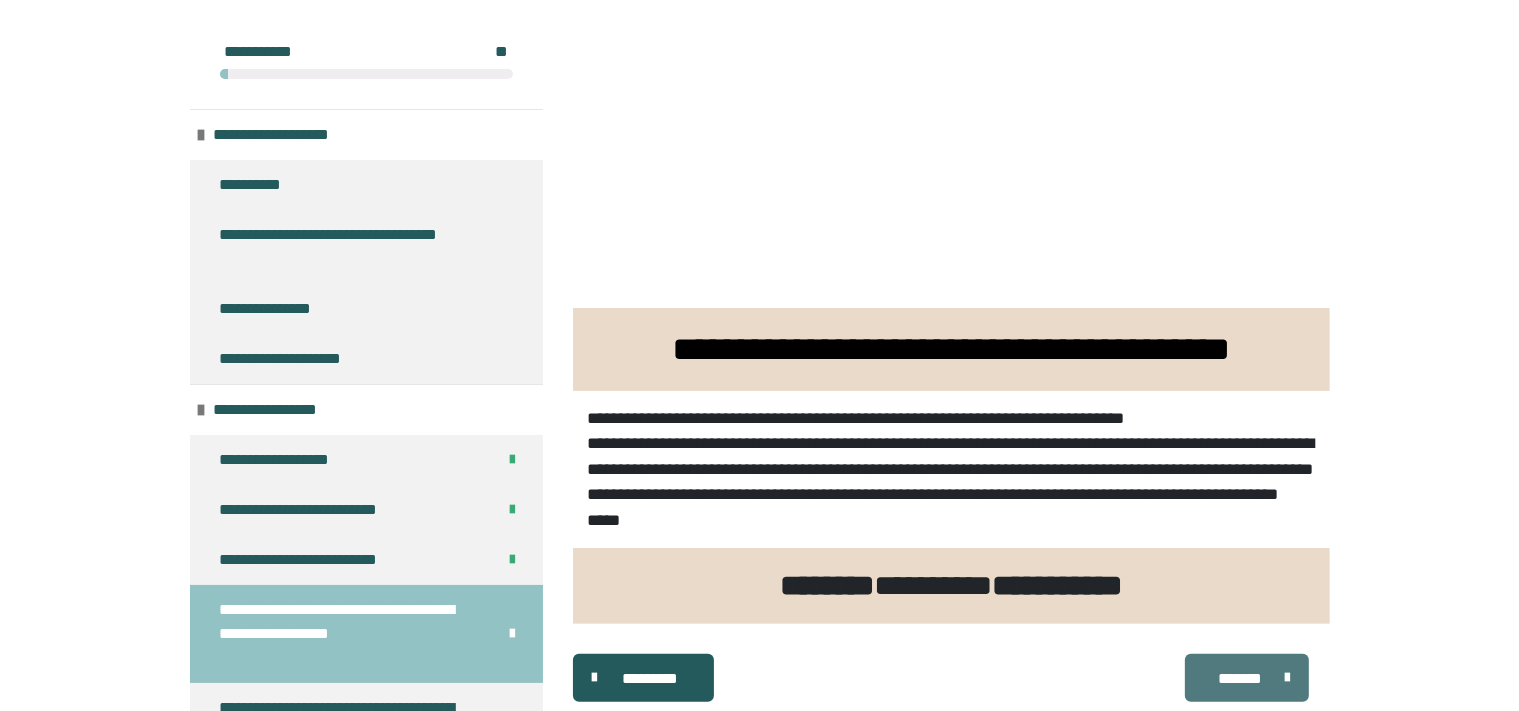 click on "*******" at bounding box center [1240, 679] 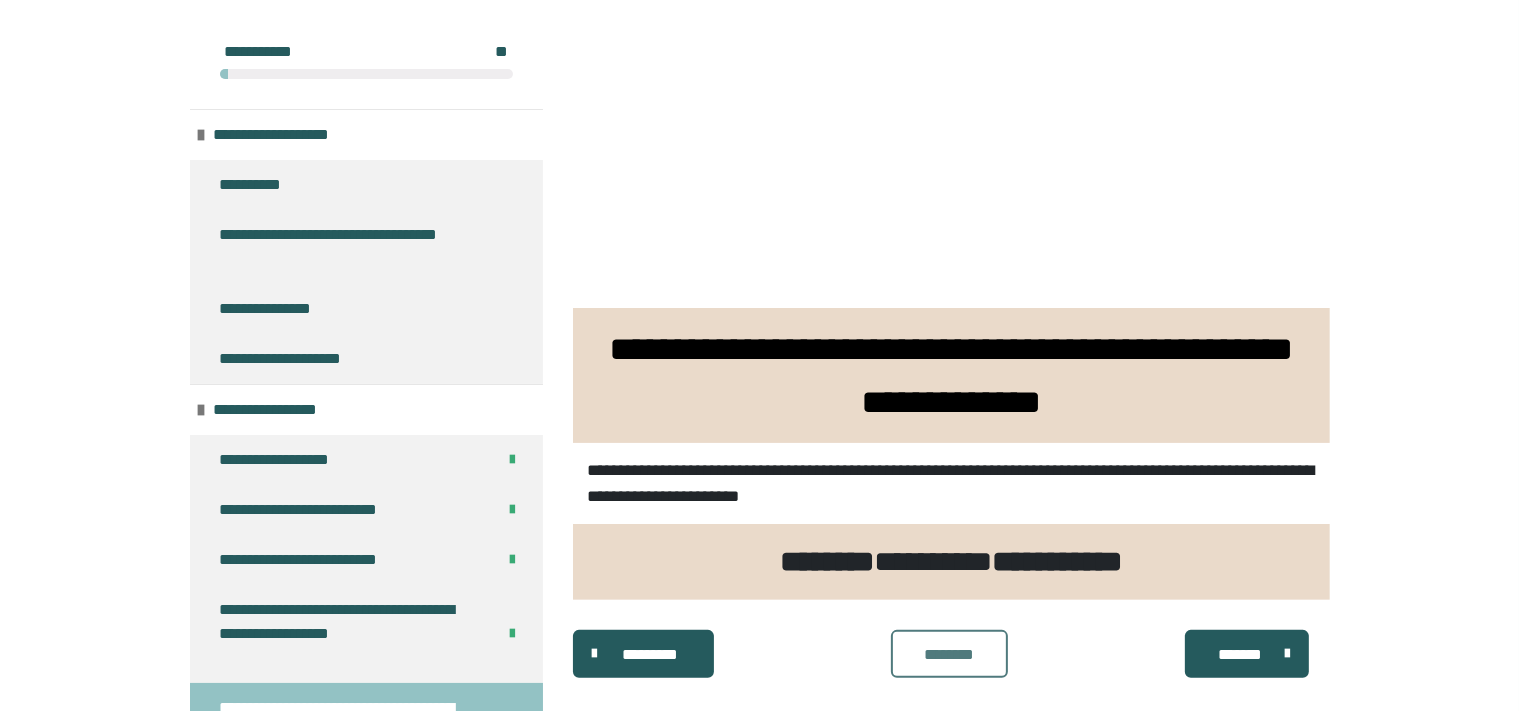 click on "********" at bounding box center (949, 655) 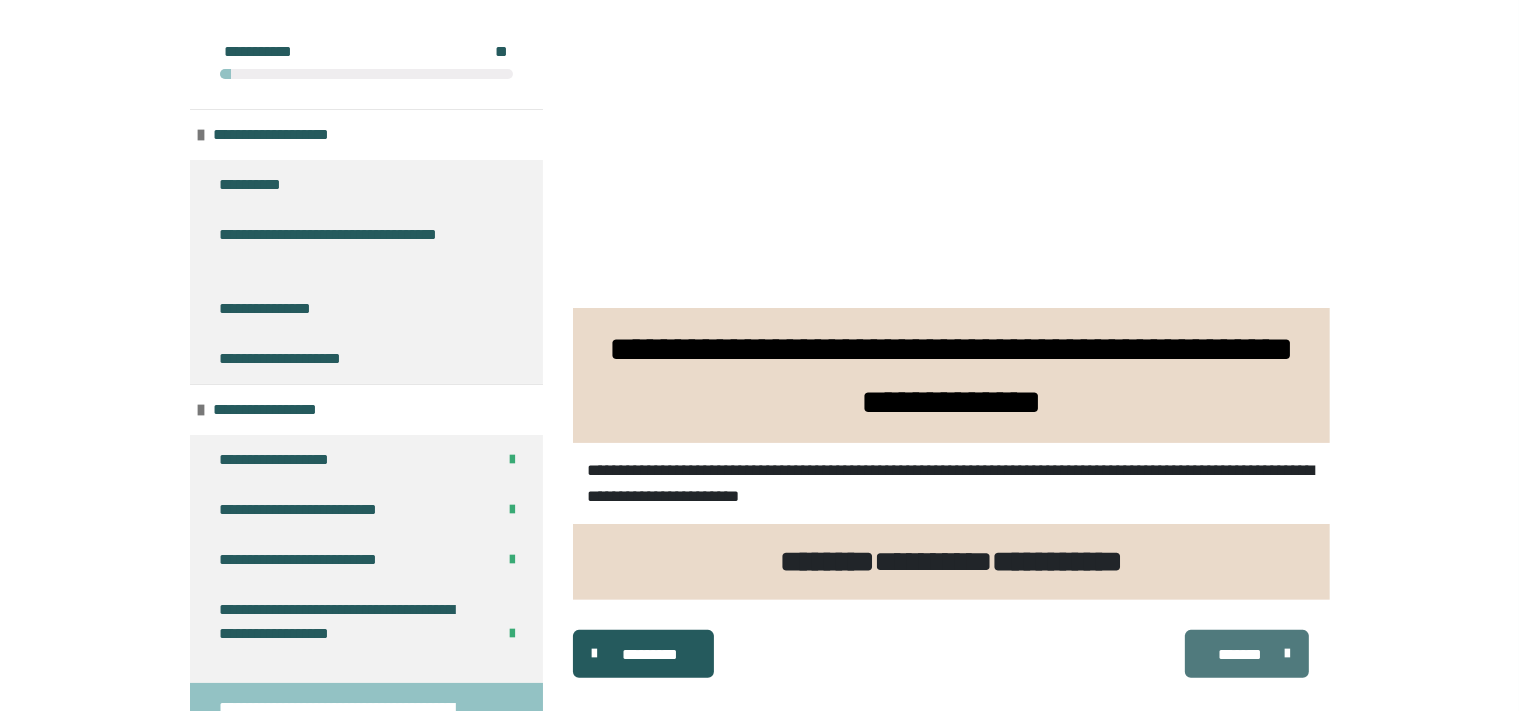 click on "*******" at bounding box center (1240, 655) 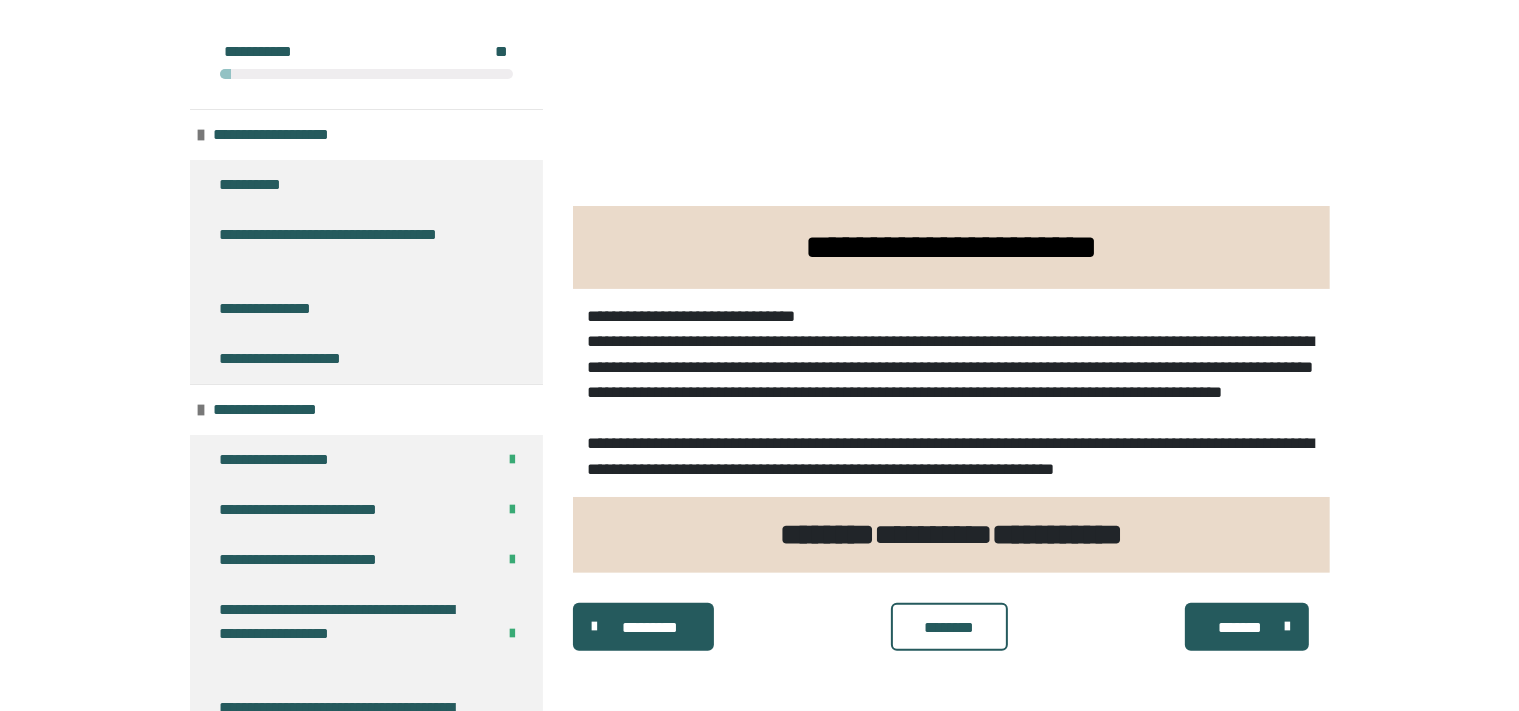 scroll, scrollTop: 492, scrollLeft: 0, axis: vertical 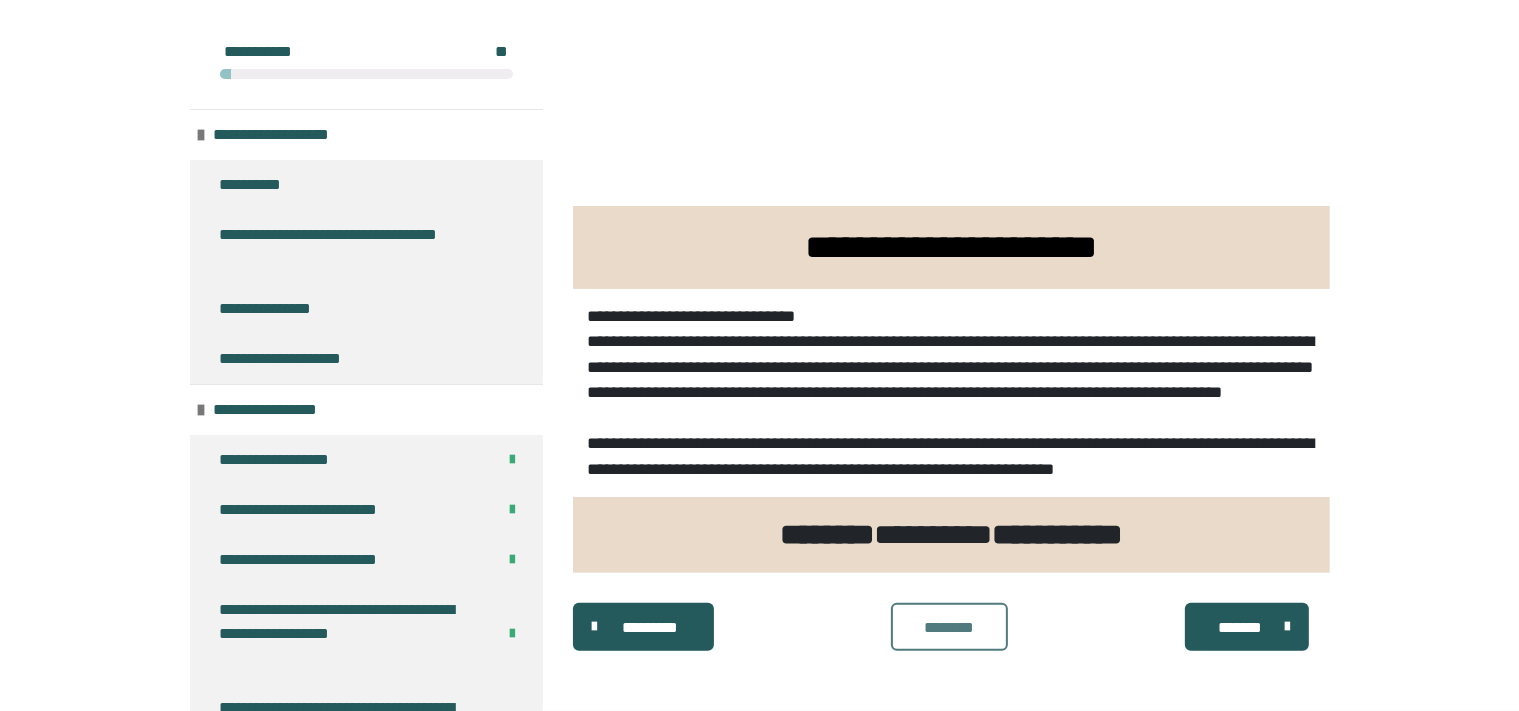 click on "********" at bounding box center [949, 627] 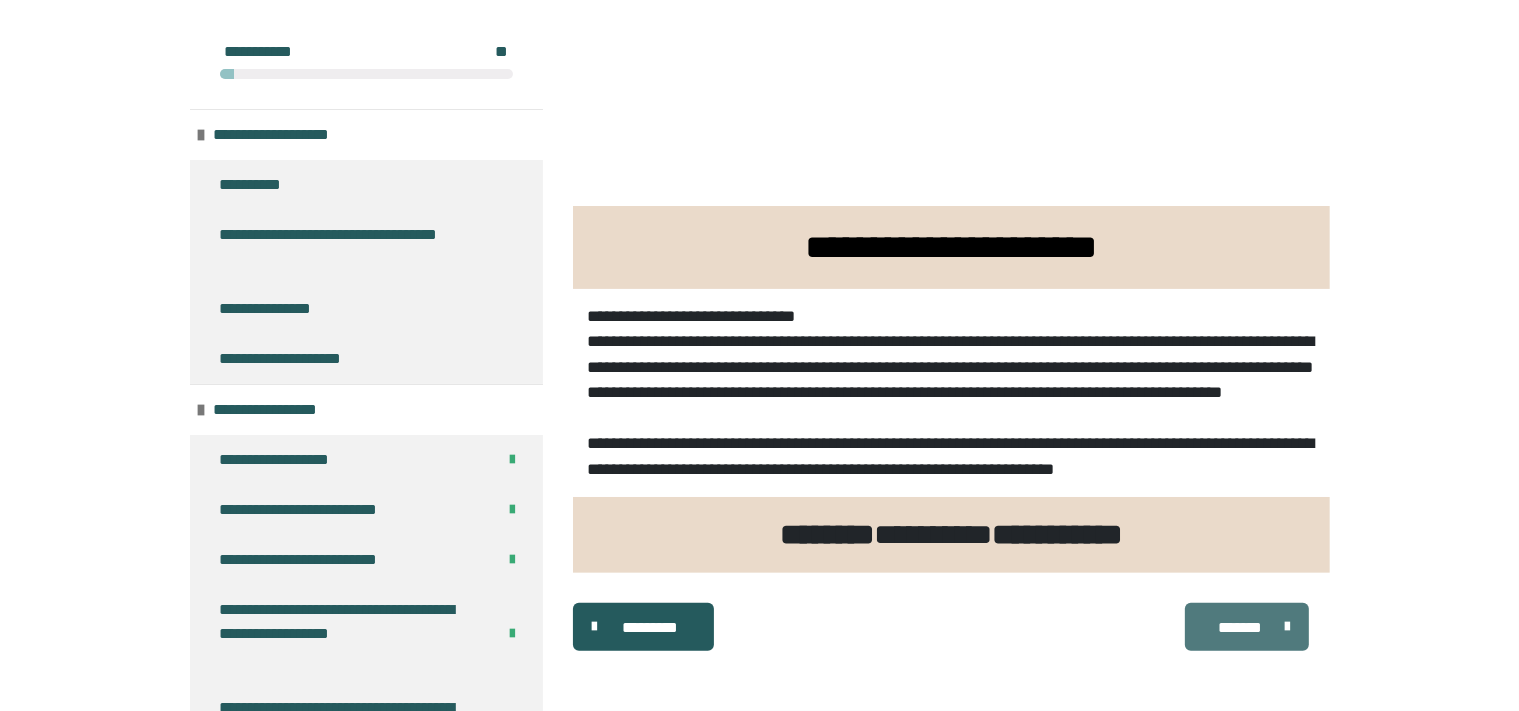 click on "*******" at bounding box center [1240, 628] 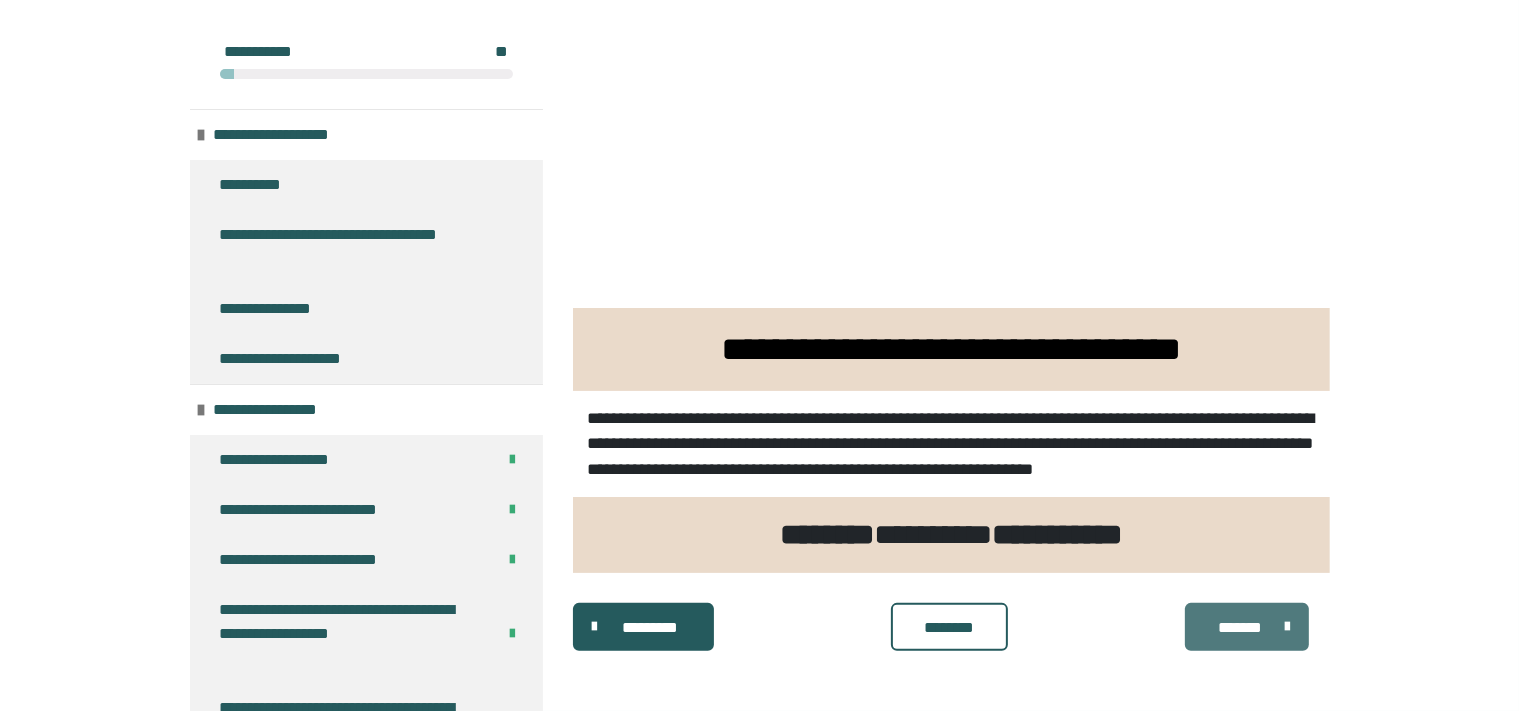 scroll, scrollTop: 388, scrollLeft: 0, axis: vertical 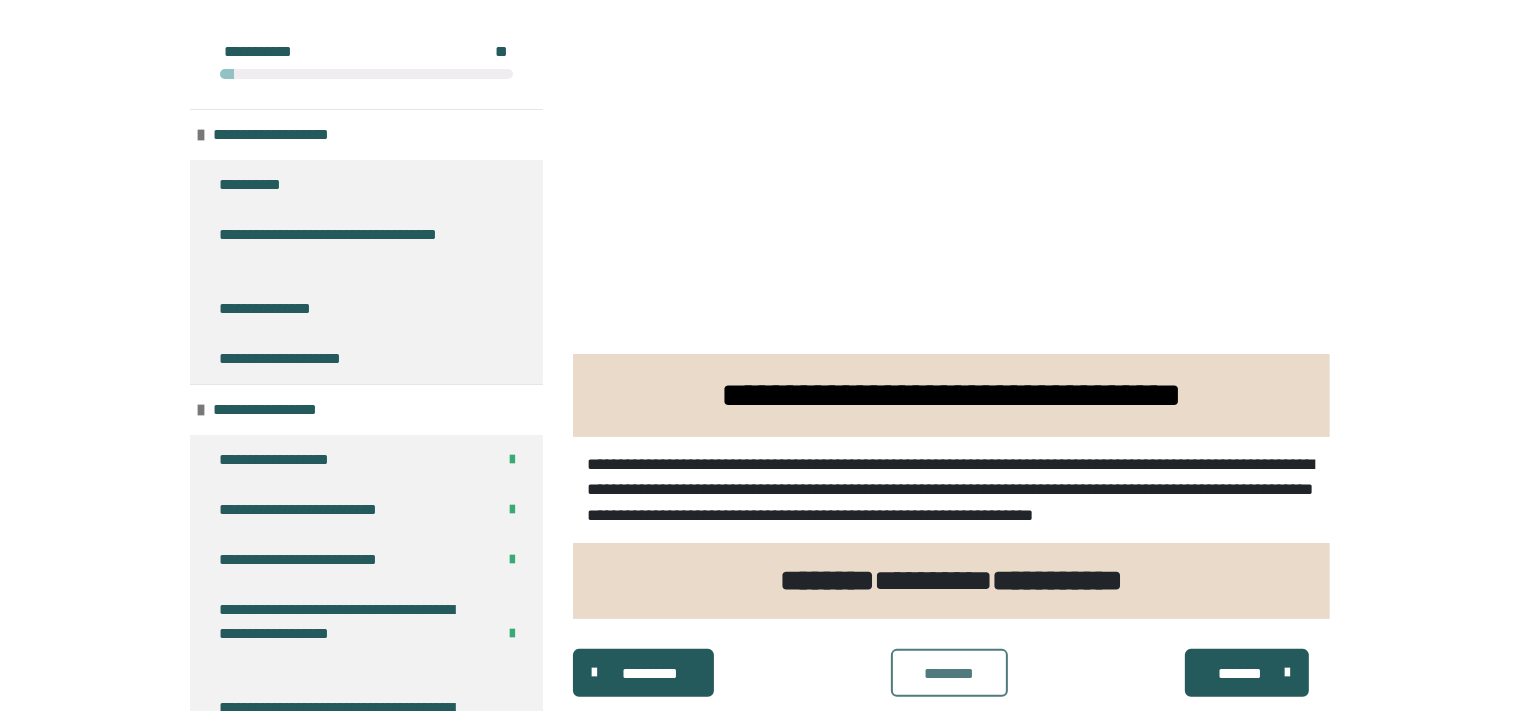 click on "********" at bounding box center [949, 674] 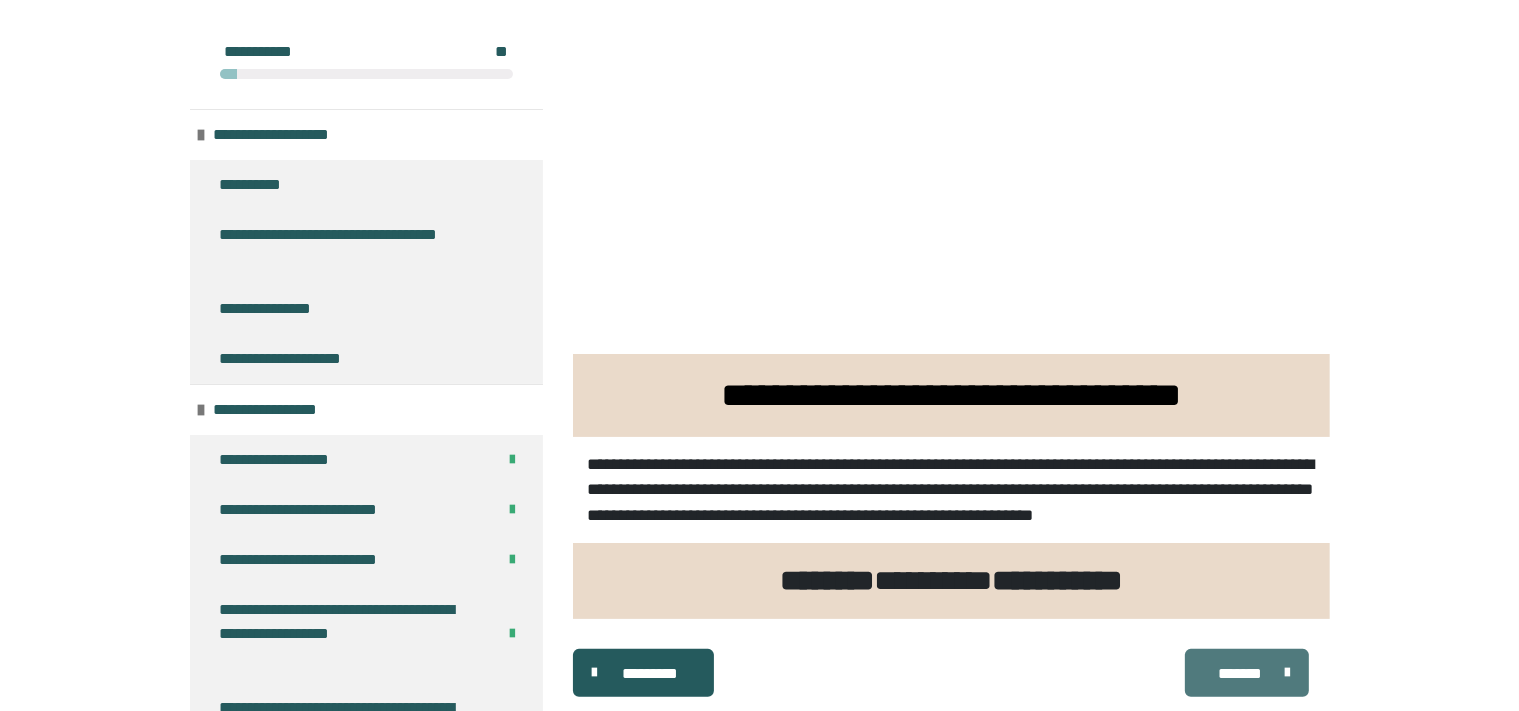 click on "*******" at bounding box center (1247, 673) 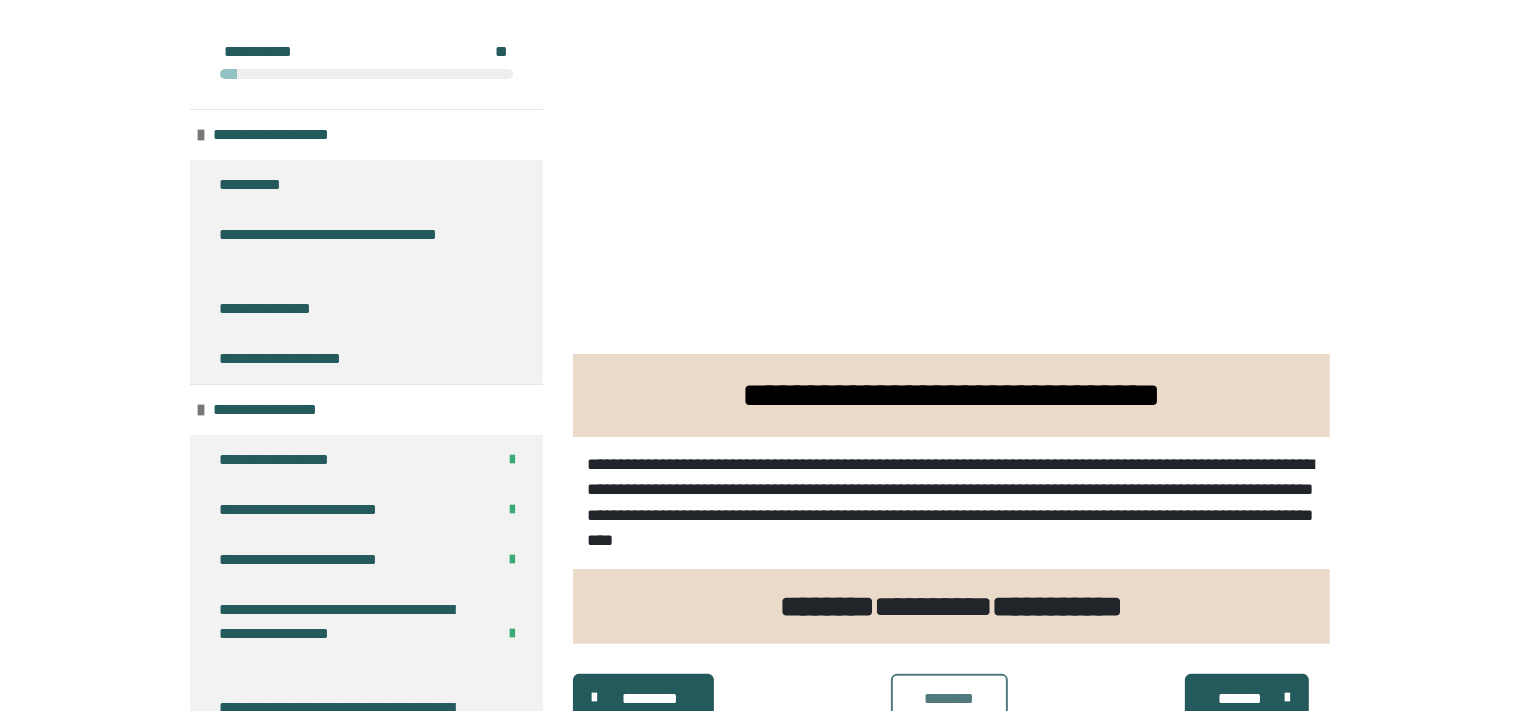 click on "********" at bounding box center [949, 699] 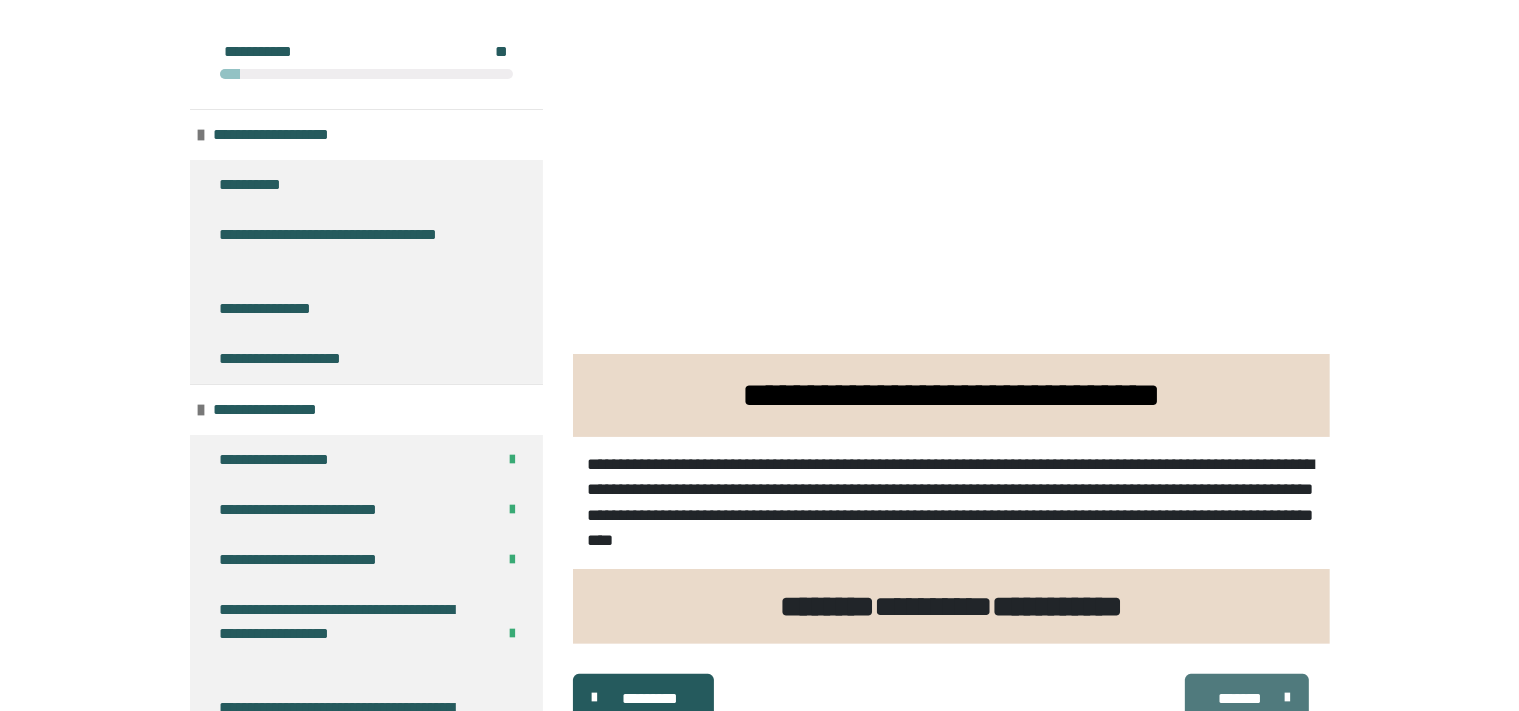 click on "*******" at bounding box center (1240, 699) 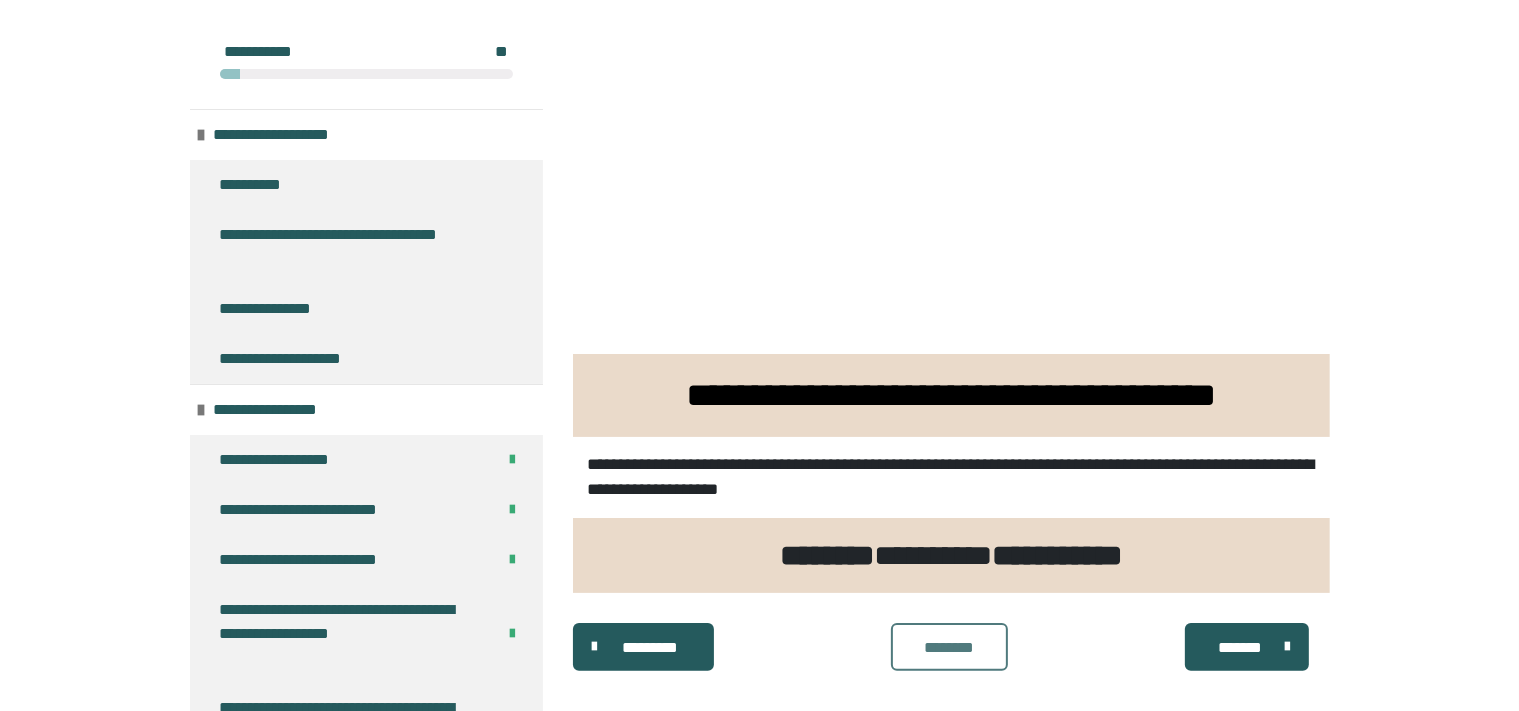 click on "********" at bounding box center (949, 648) 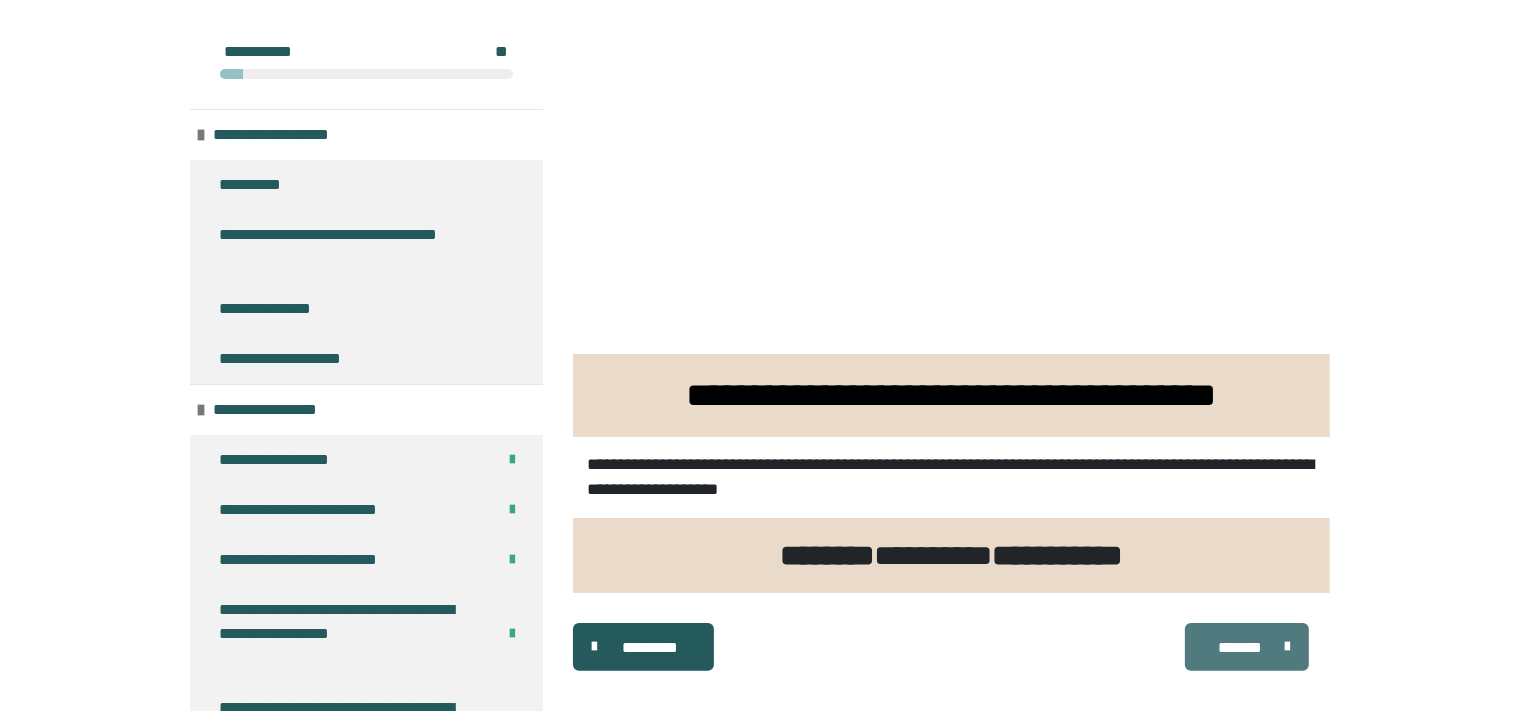 click on "*******" at bounding box center (1240, 648) 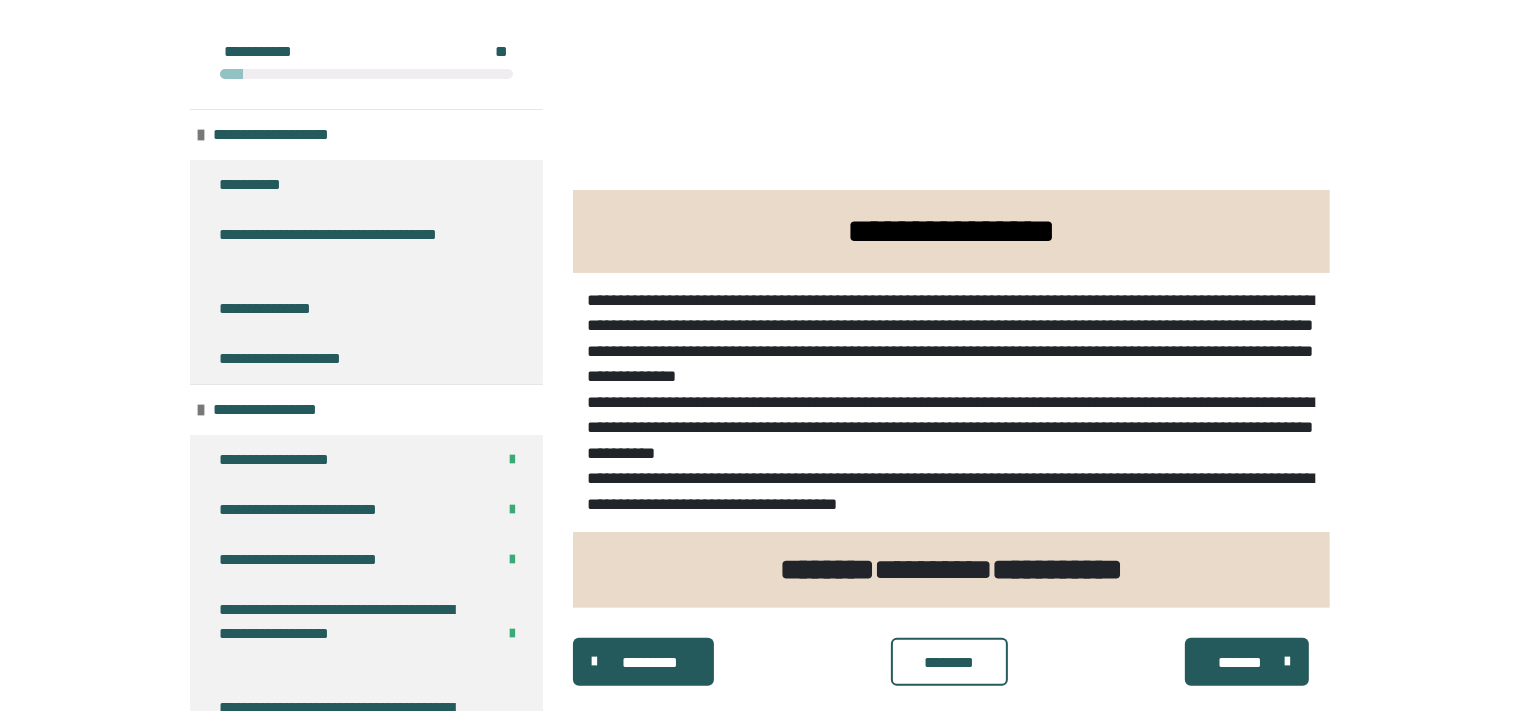 scroll, scrollTop: 518, scrollLeft: 0, axis: vertical 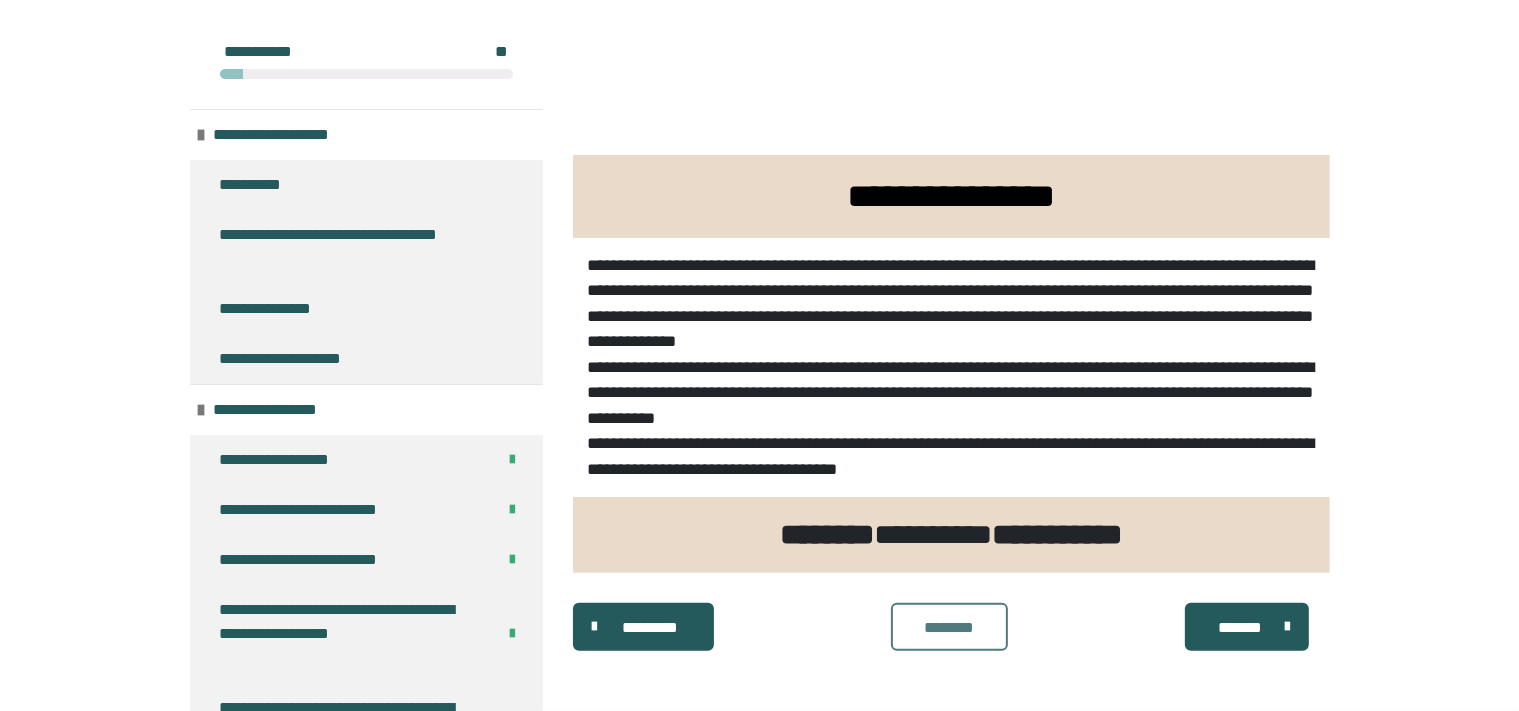 click on "********" at bounding box center (949, 627) 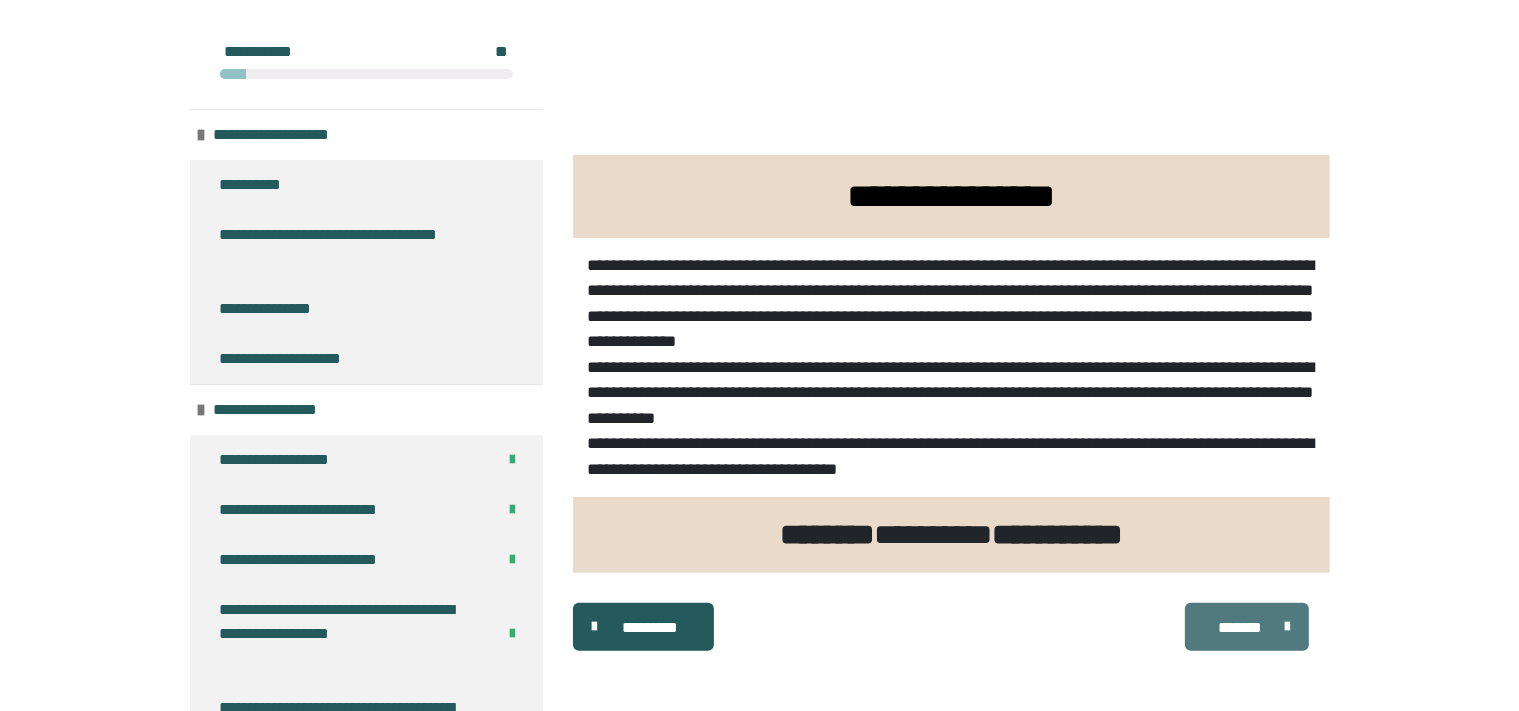 click on "*******" at bounding box center (1247, 627) 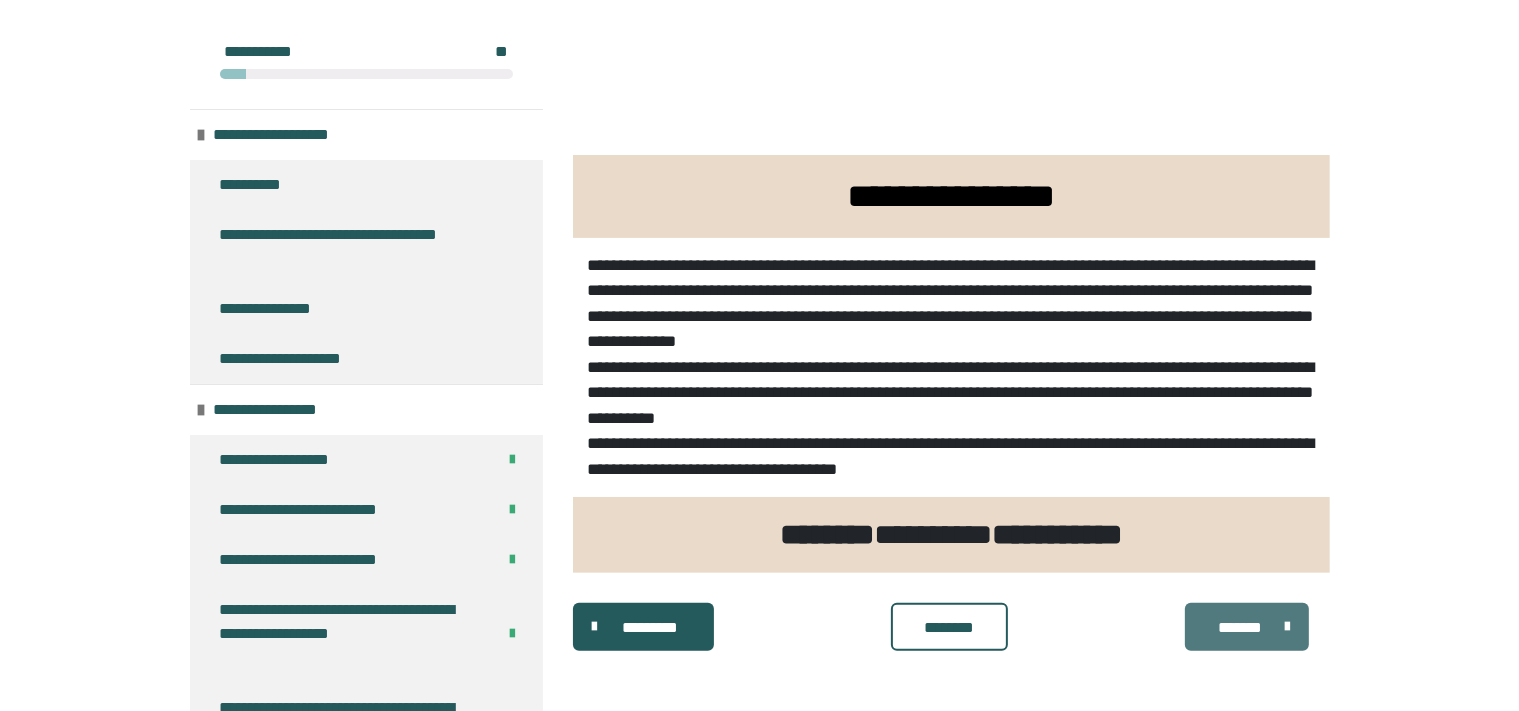 scroll, scrollTop: 362, scrollLeft: 0, axis: vertical 